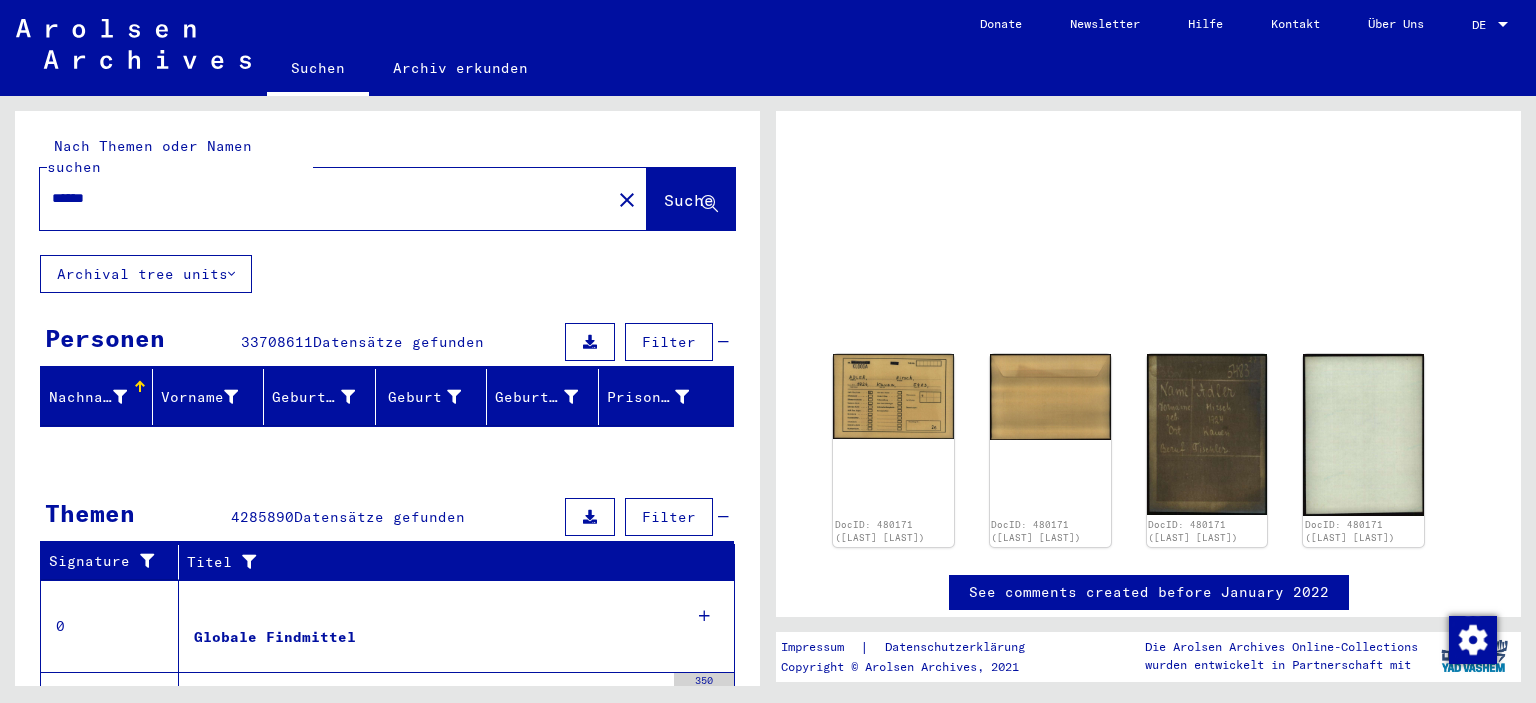 scroll, scrollTop: 0, scrollLeft: 0, axis: both 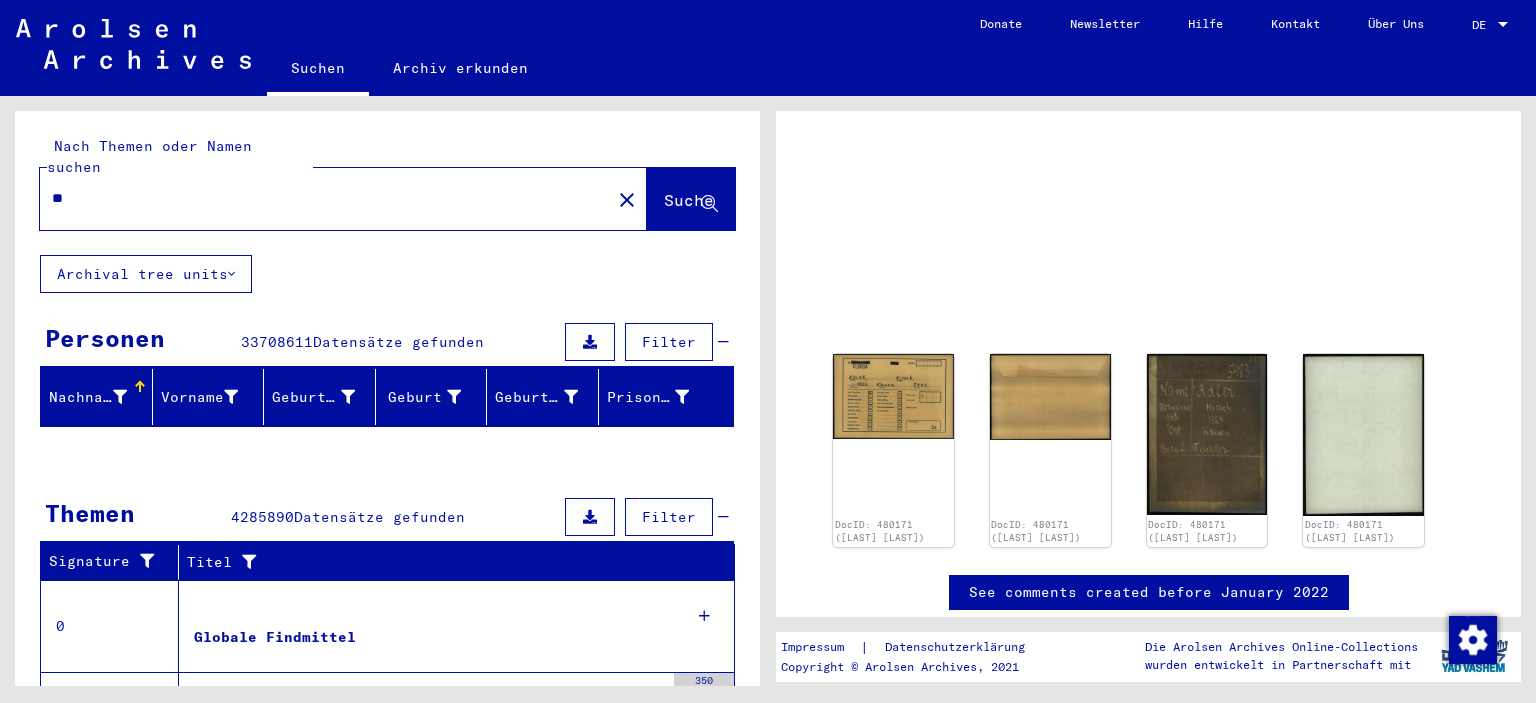 type on "*" 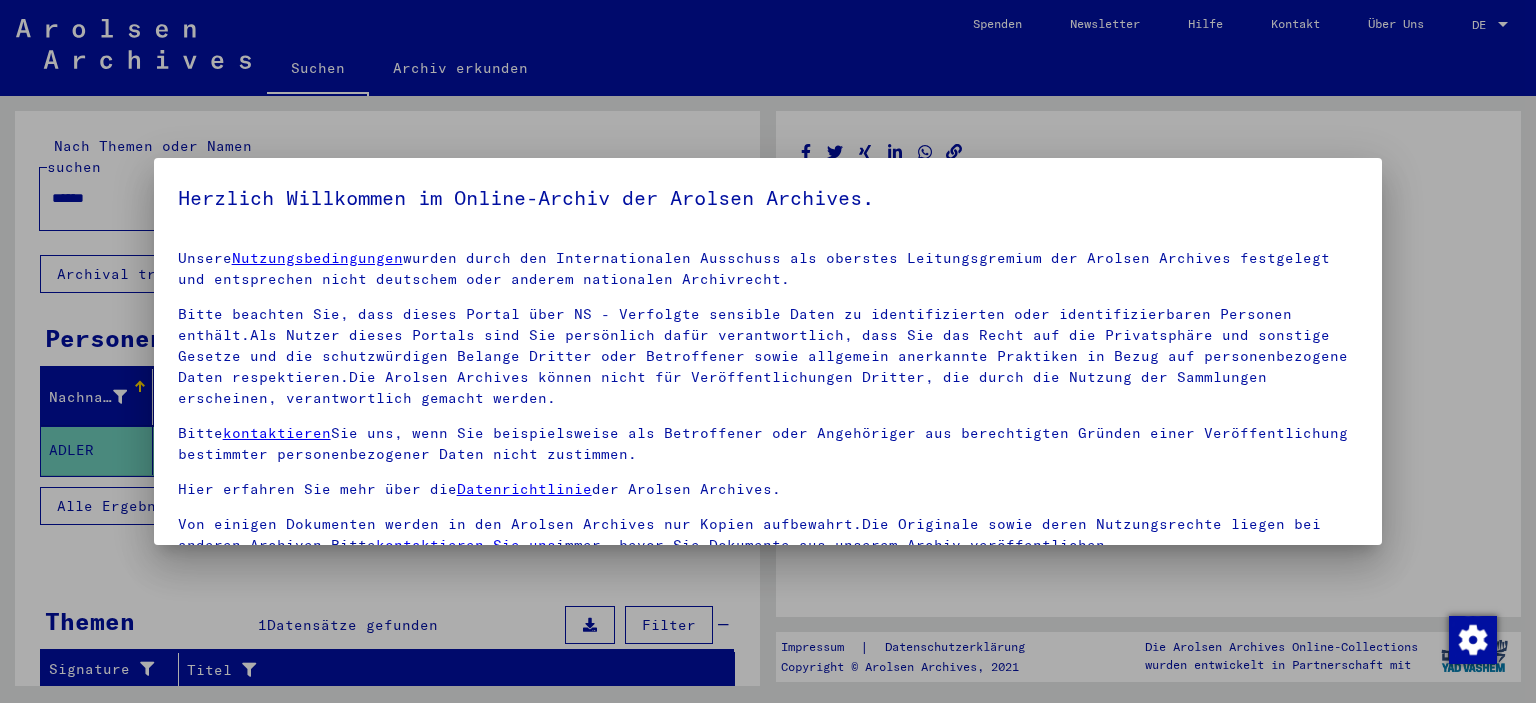 scroll, scrollTop: 170, scrollLeft: 0, axis: vertical 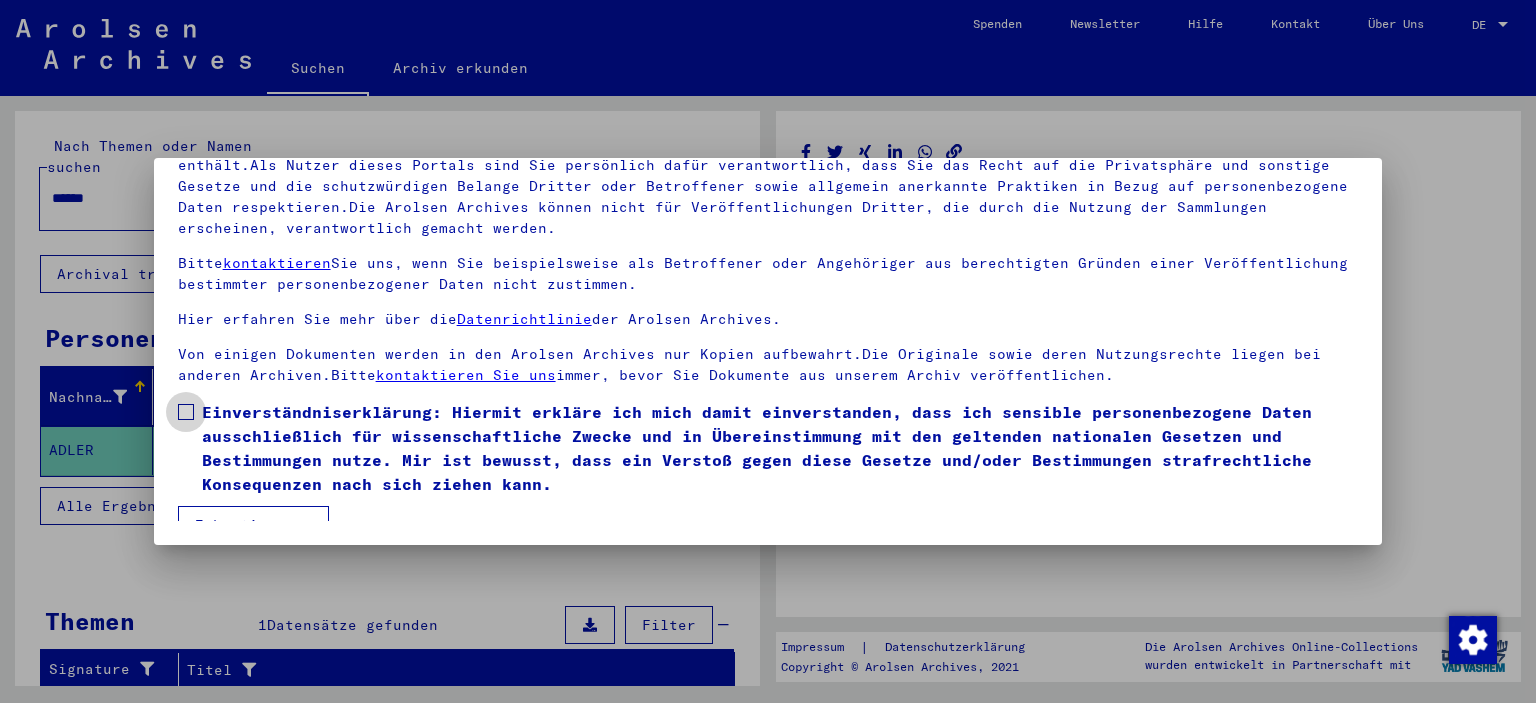 click at bounding box center [186, 412] 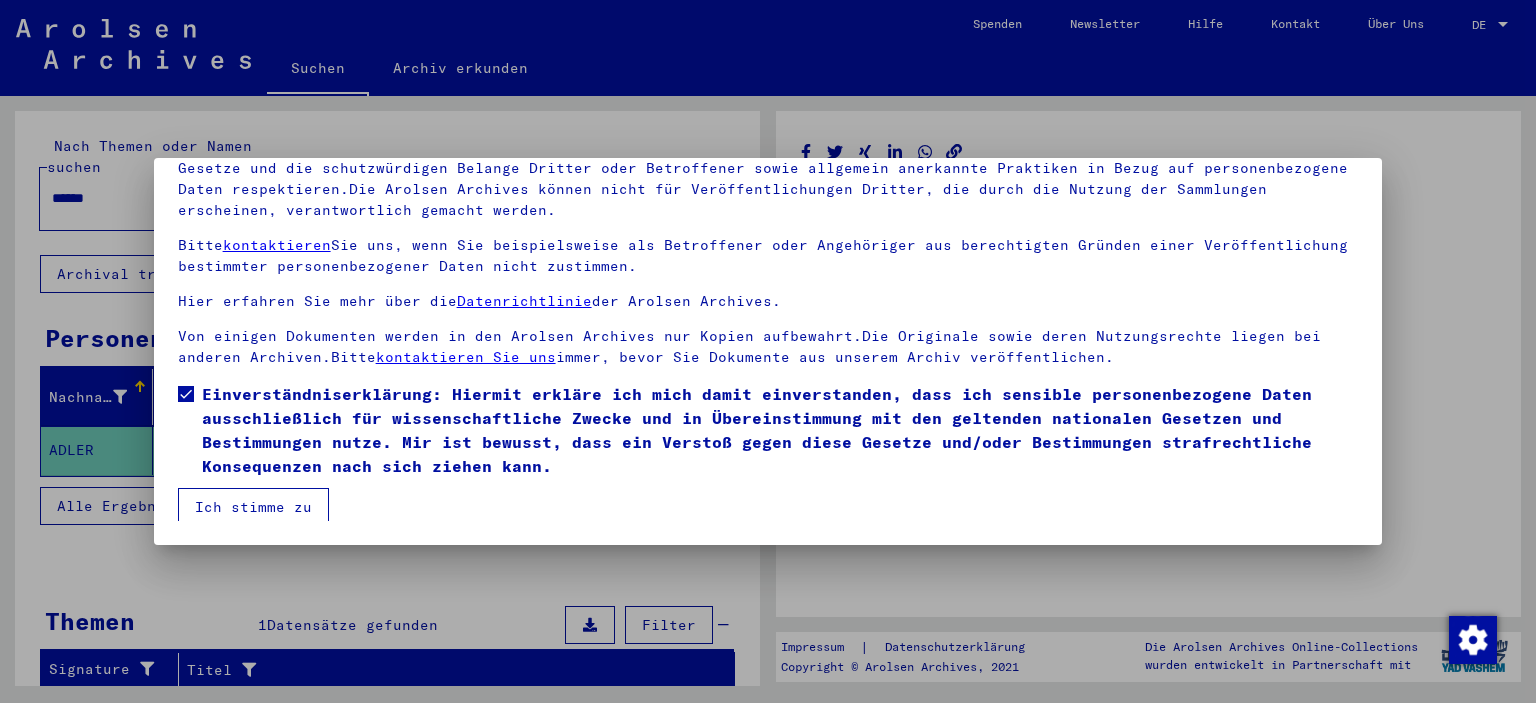 scroll, scrollTop: 22, scrollLeft: 0, axis: vertical 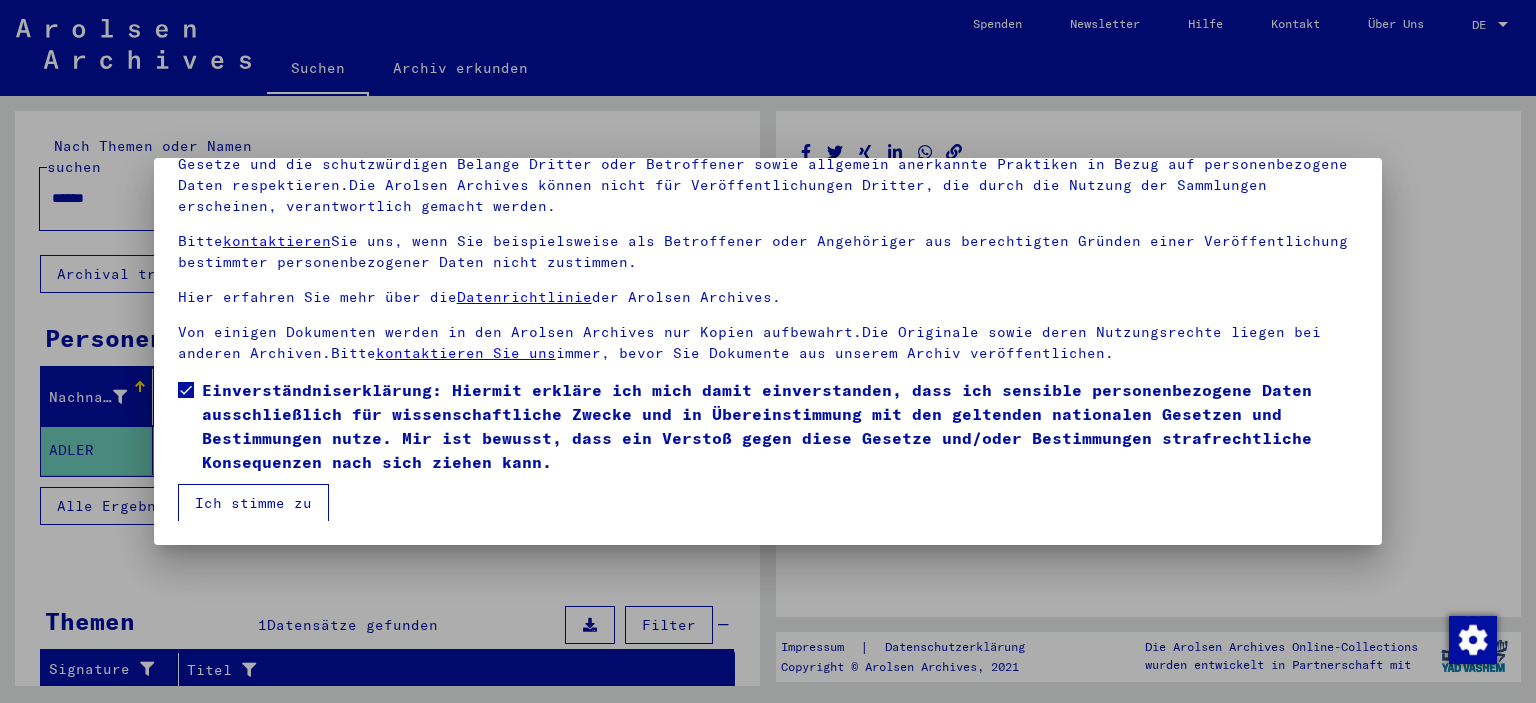click on "Ich stimme zu" at bounding box center [253, 503] 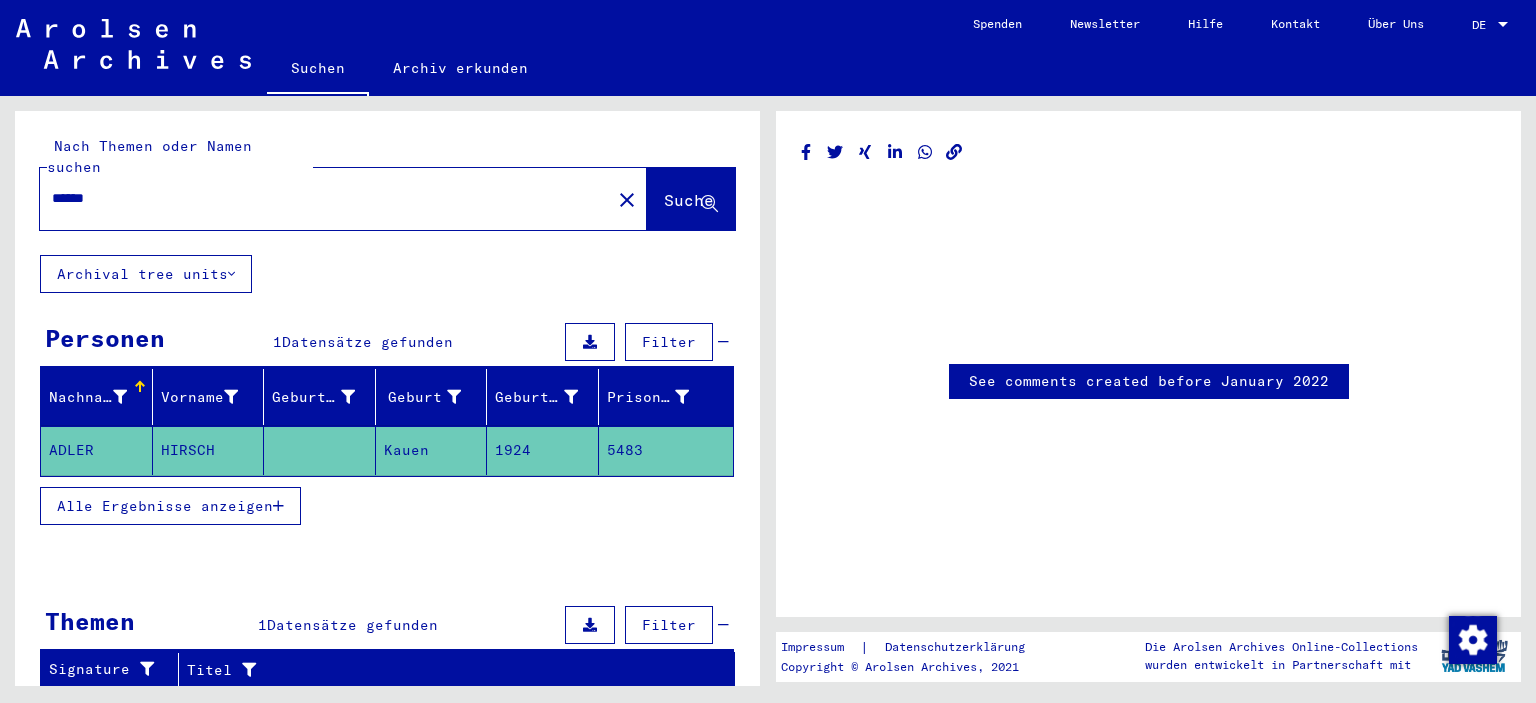 click on "******" at bounding box center [325, 198] 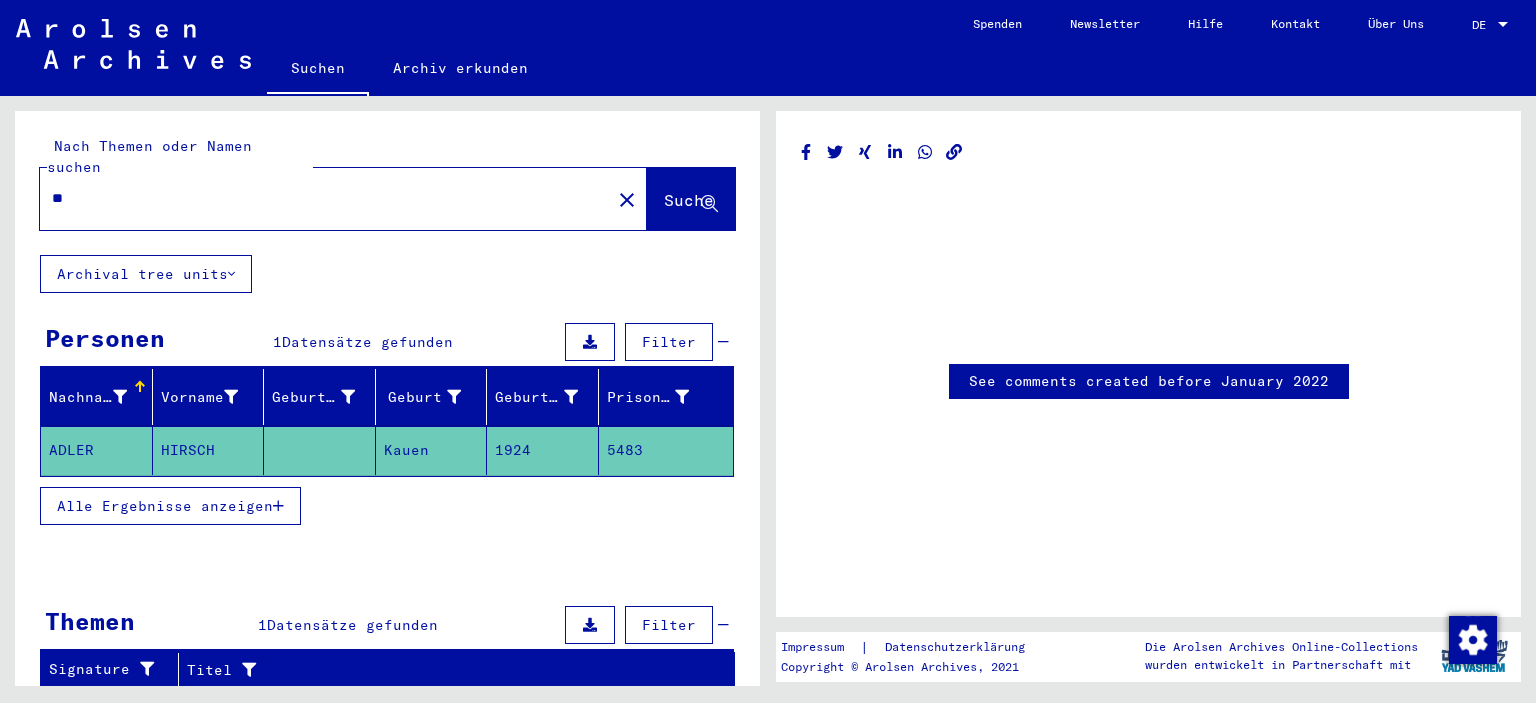 type on "*" 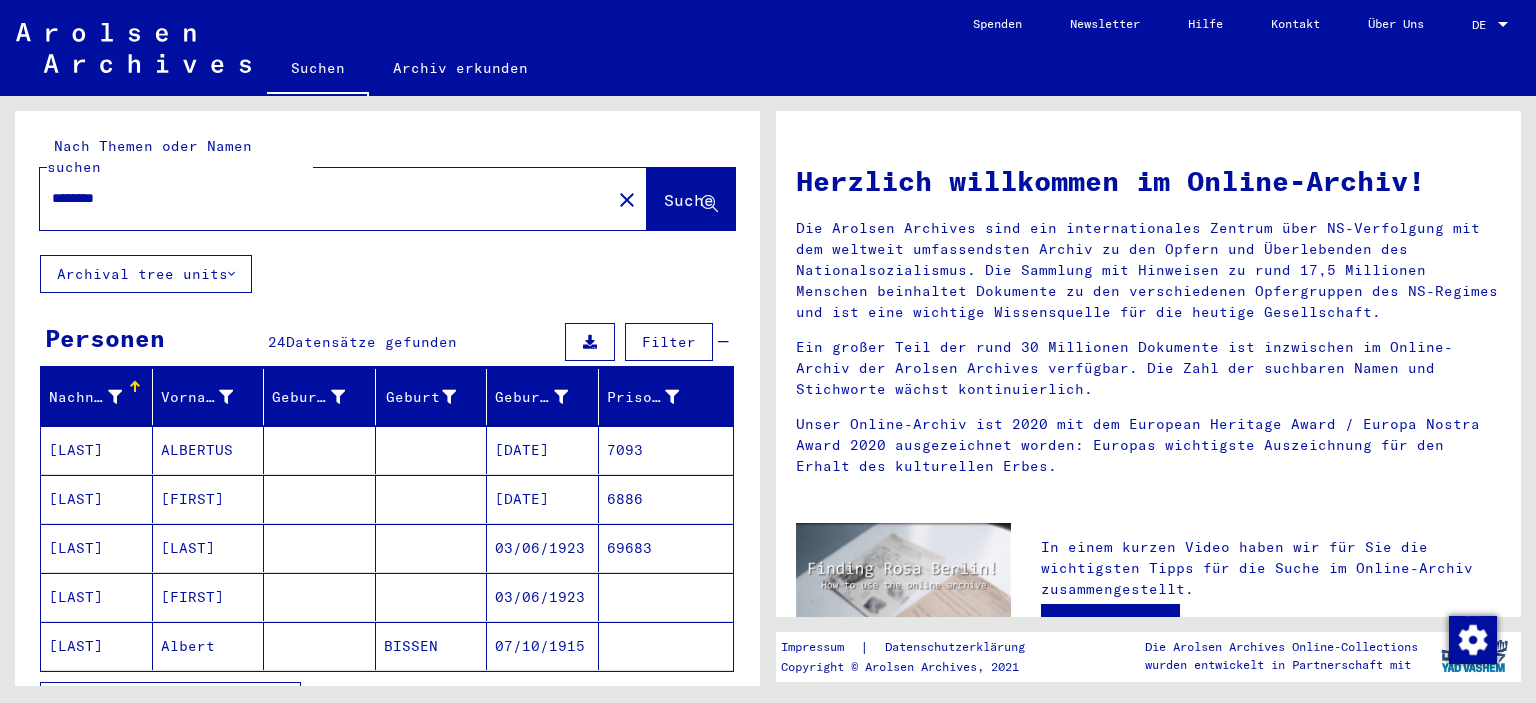click on "[LAST]" at bounding box center (97, 548) 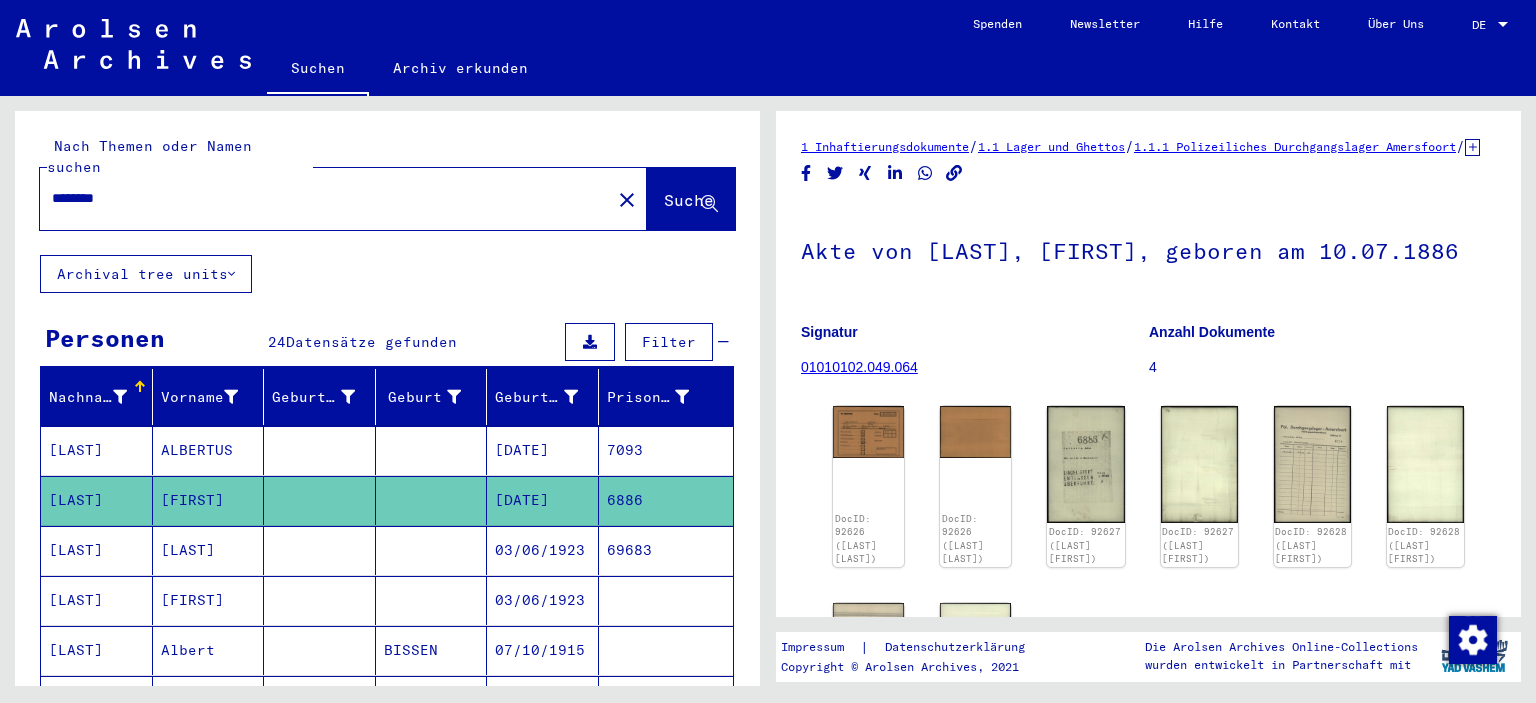 scroll, scrollTop: 0, scrollLeft: 0, axis: both 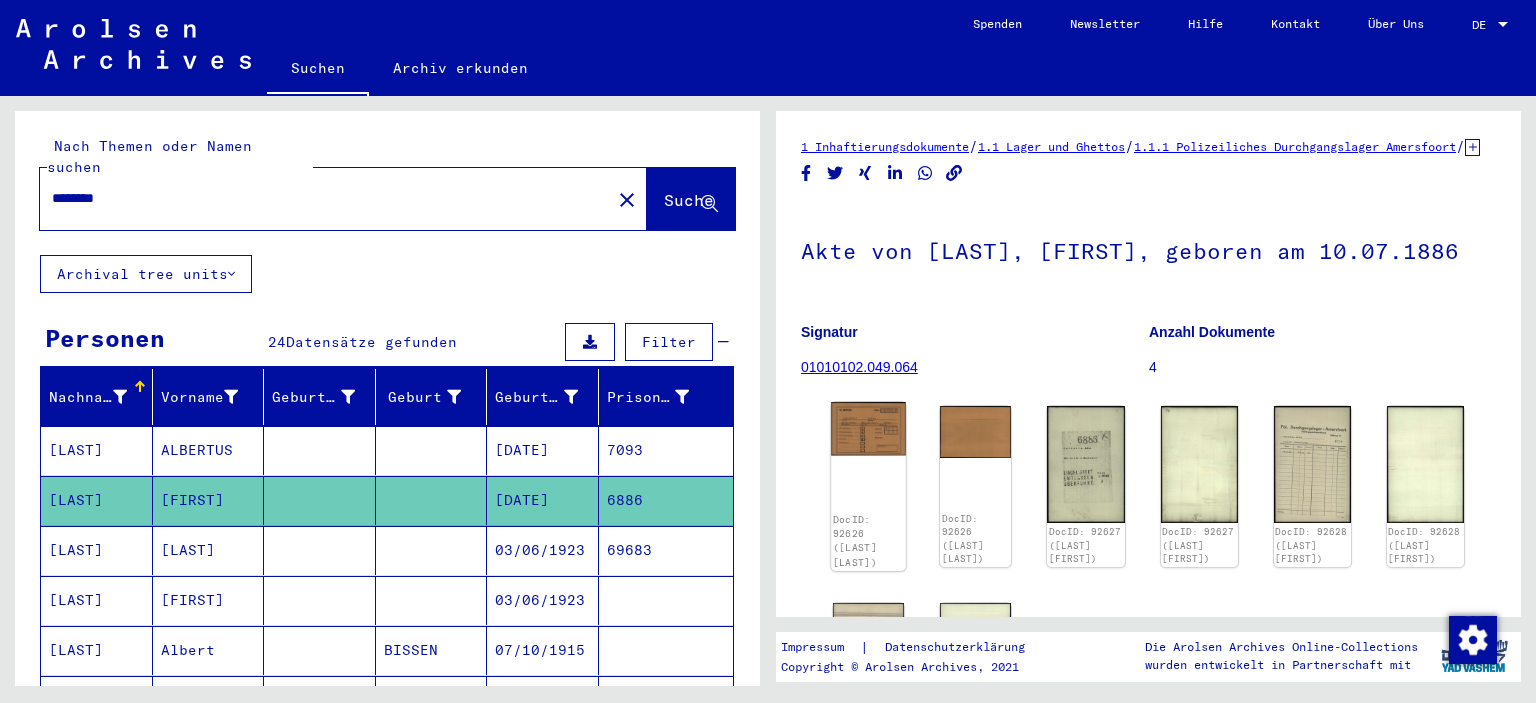 click 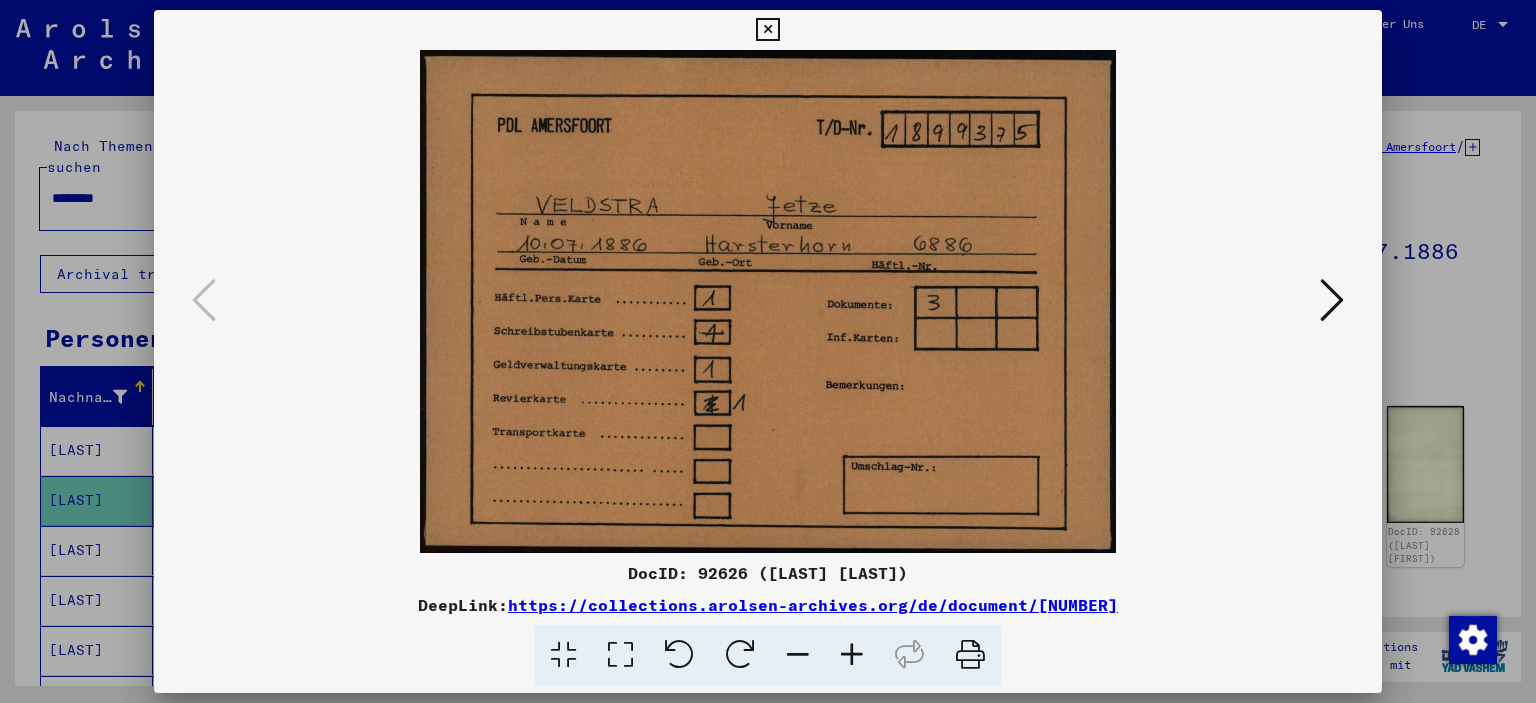drag, startPoint x: 1176, startPoint y: 534, endPoint x: 1312, endPoint y: 532, distance: 136.01471 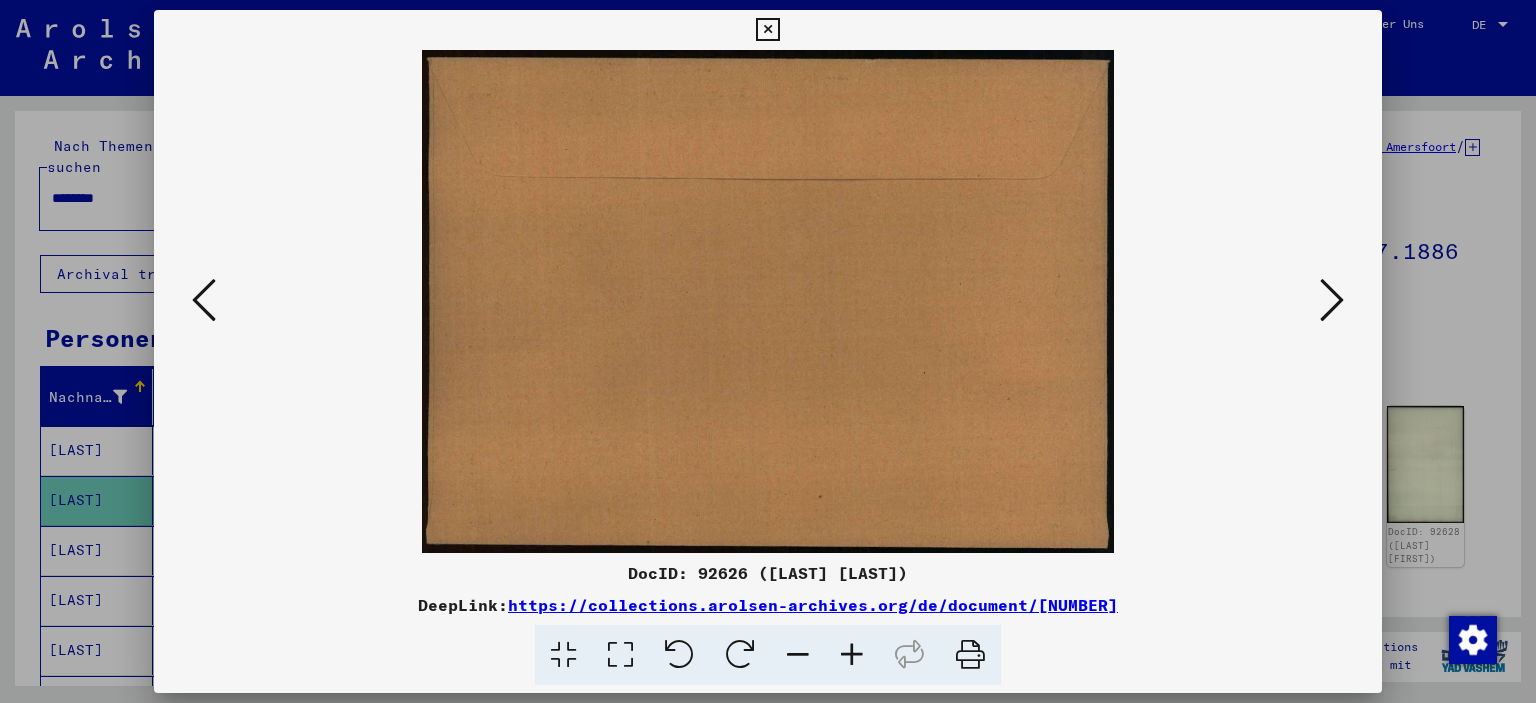 click at bounding box center (1332, 300) 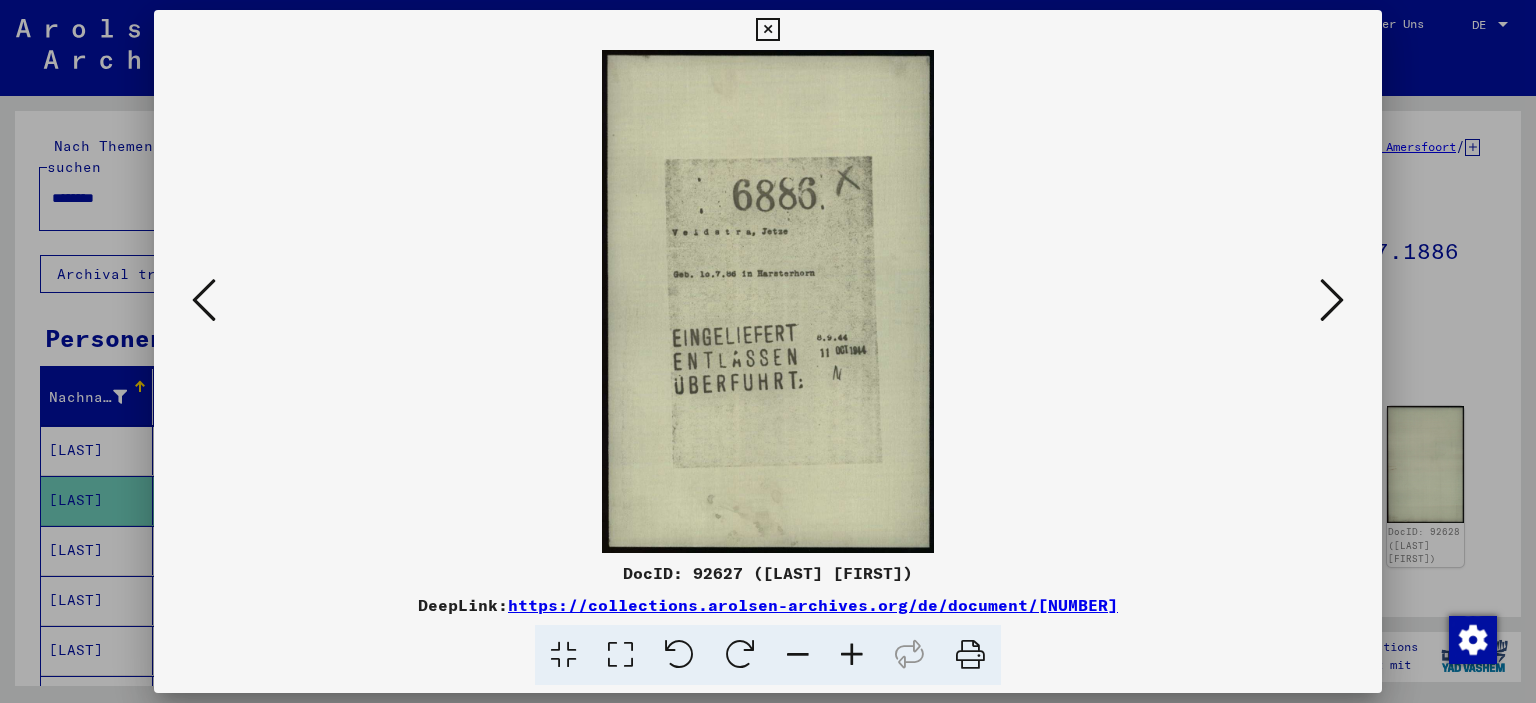 click at bounding box center (1332, 300) 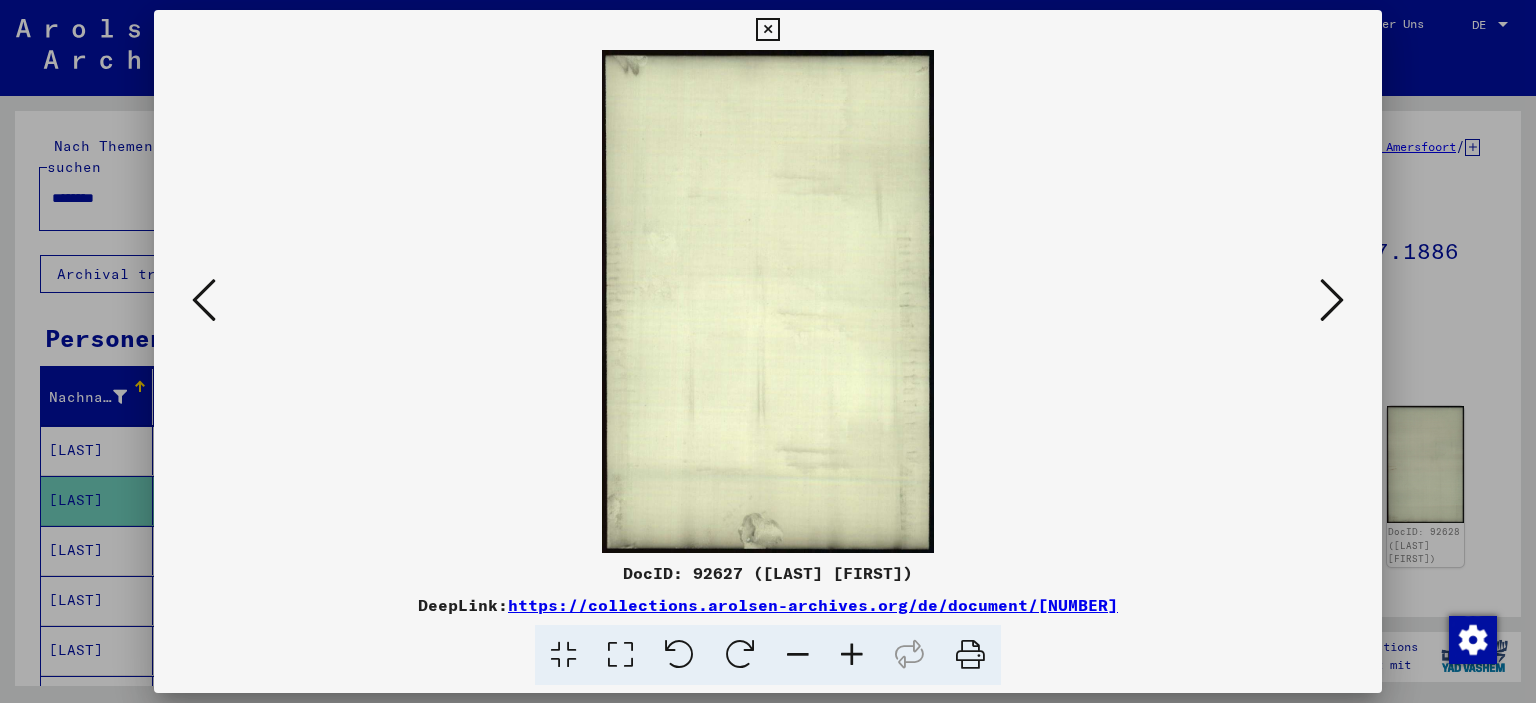 click at bounding box center [1332, 300] 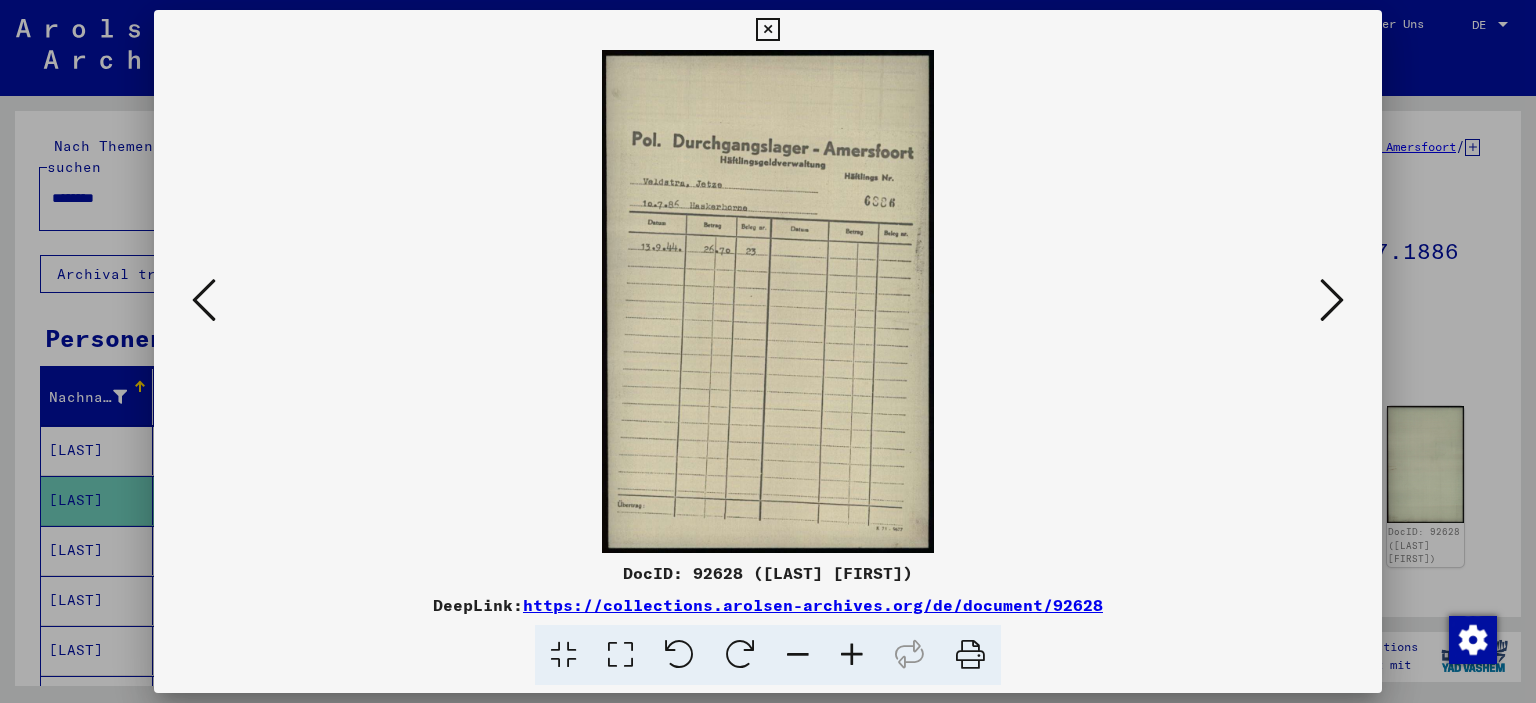 click at bounding box center [1332, 300] 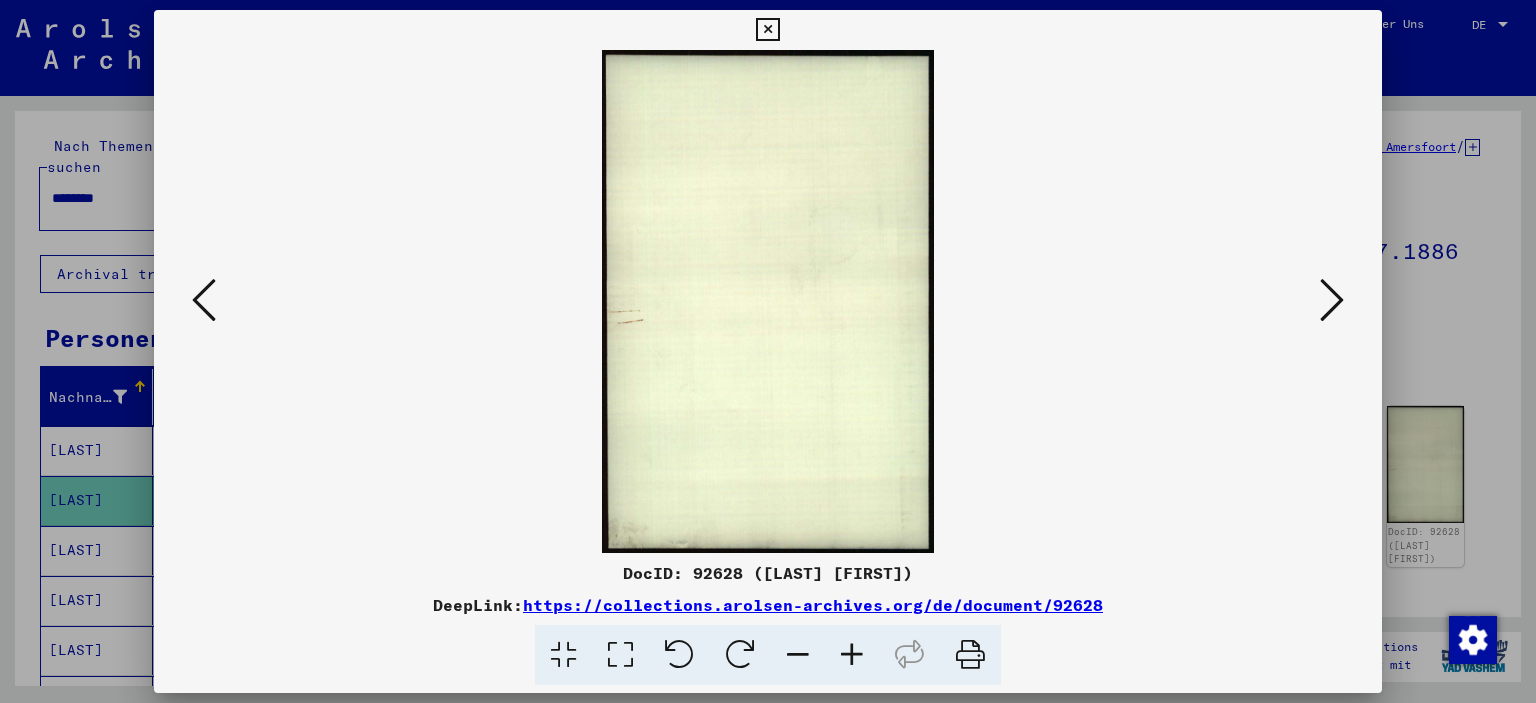 click at bounding box center [1332, 300] 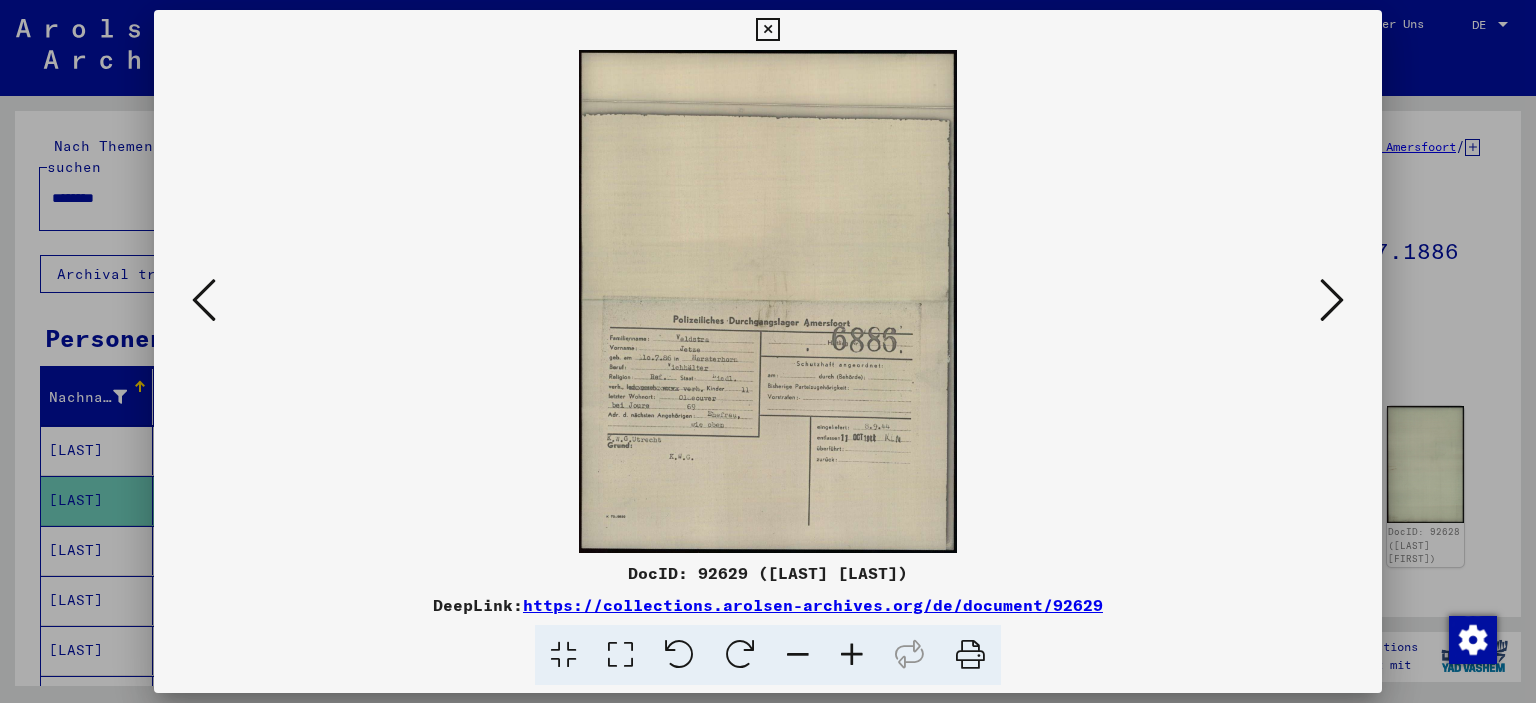 click at bounding box center [1332, 300] 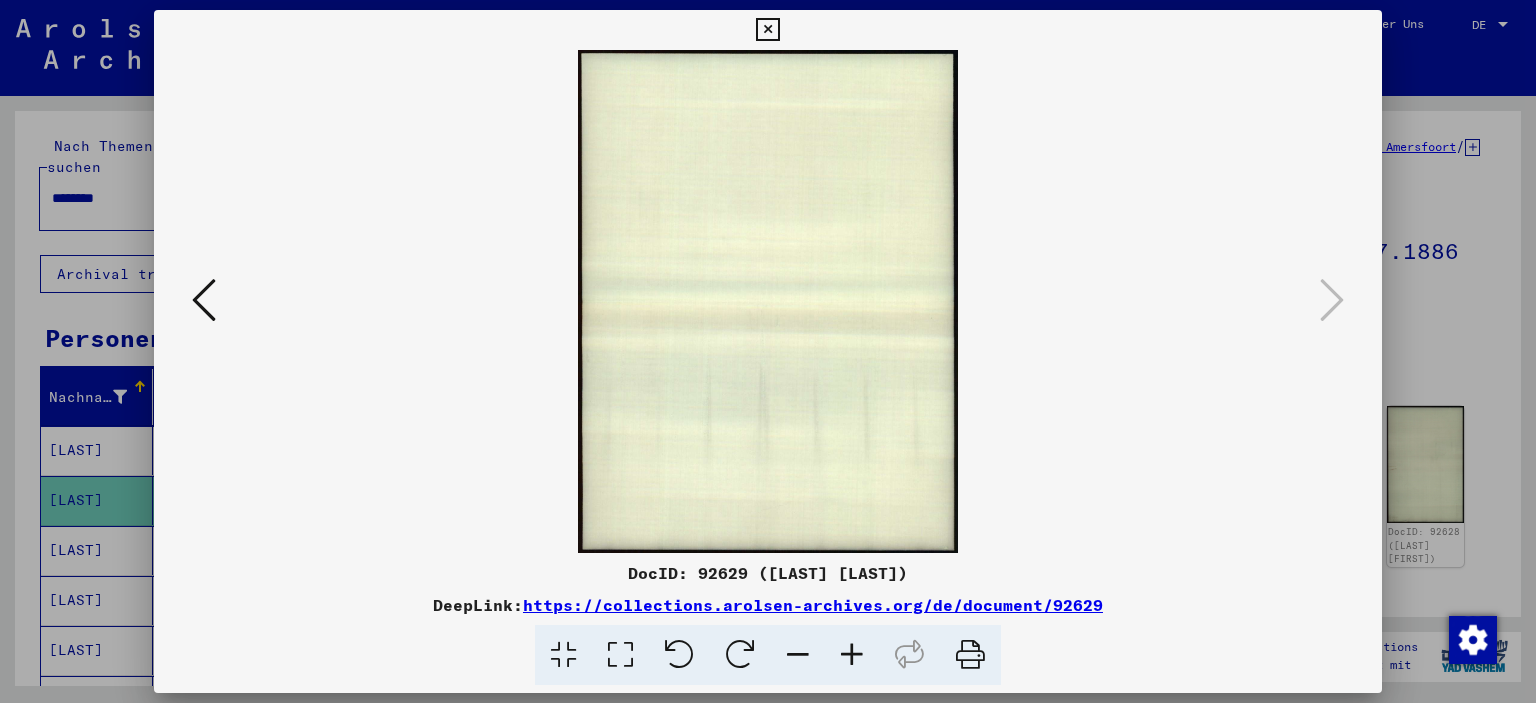 click at bounding box center (767, 30) 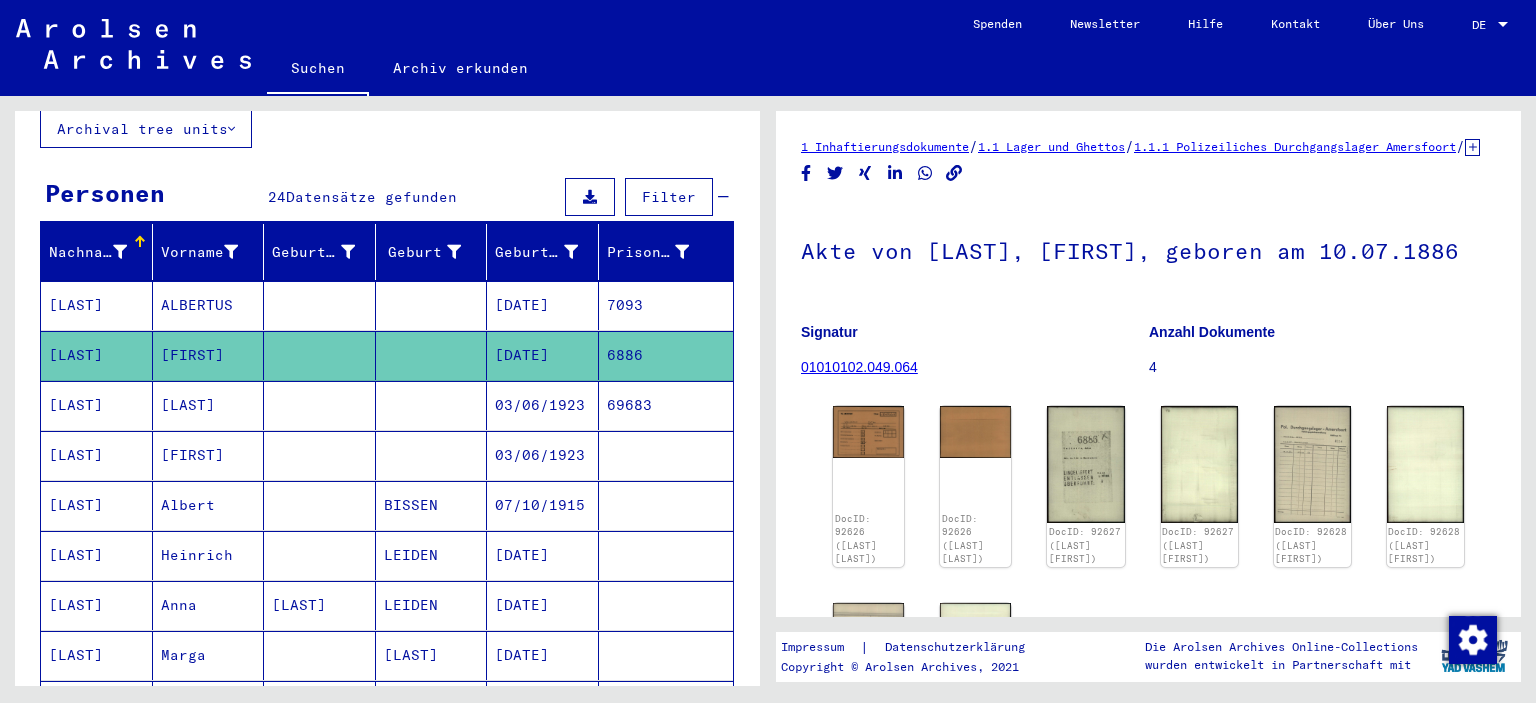 scroll, scrollTop: 0, scrollLeft: 0, axis: both 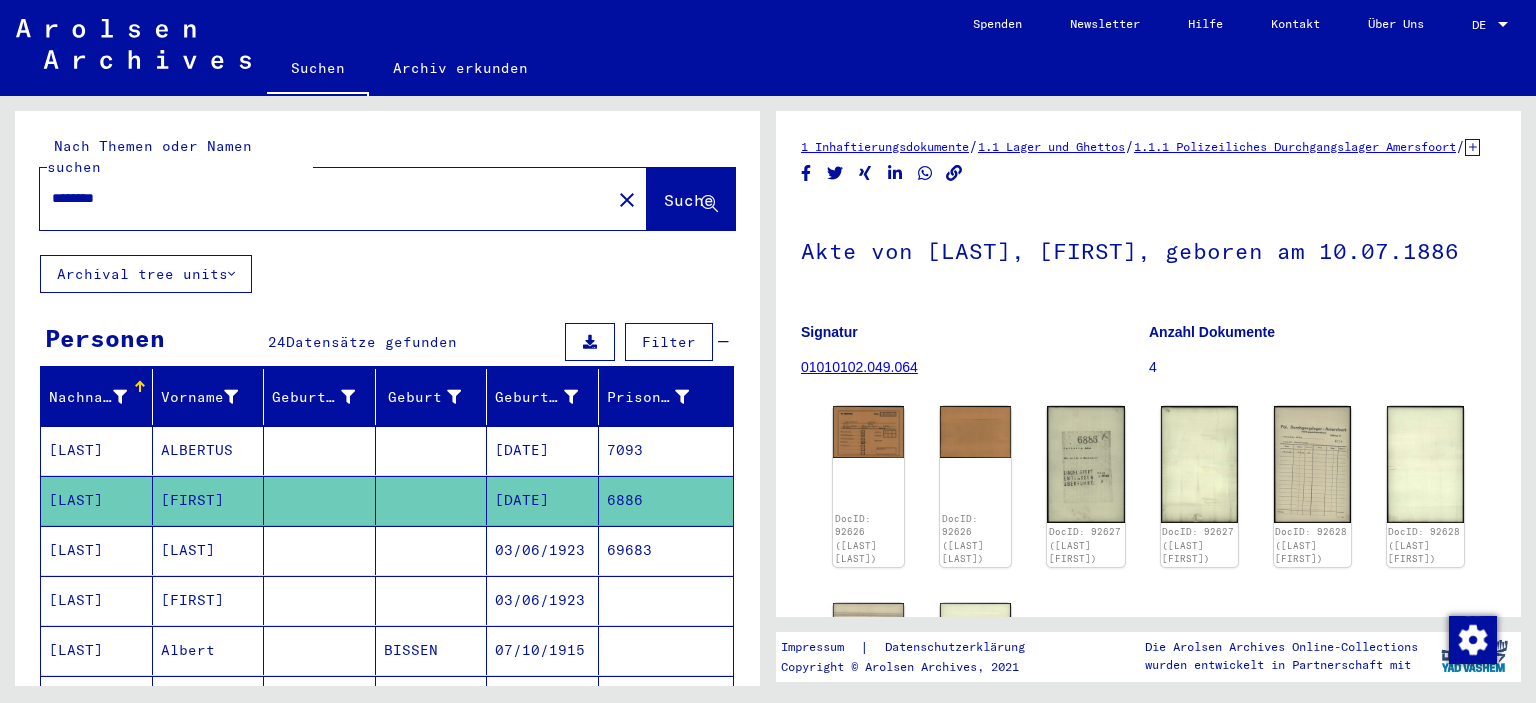 click on "********" at bounding box center (325, 198) 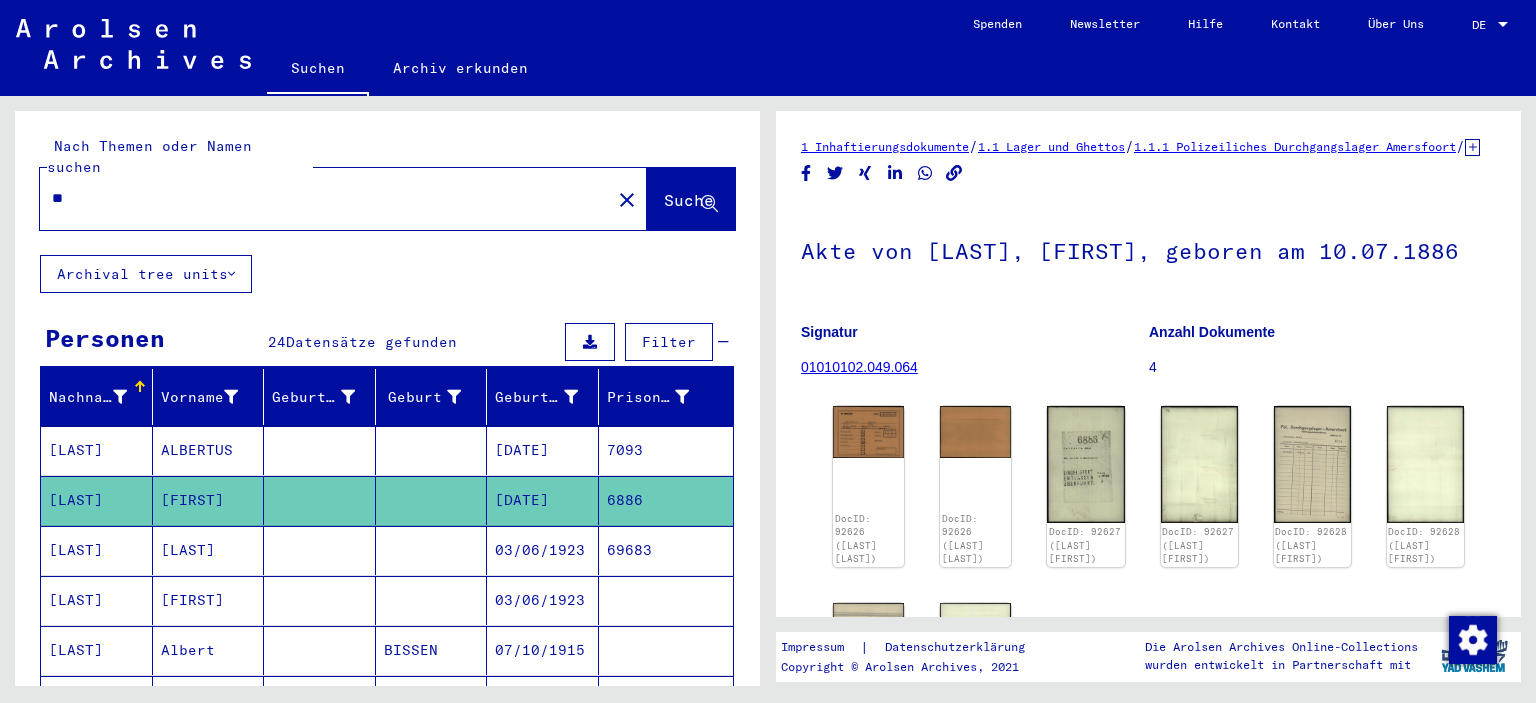 type on "*" 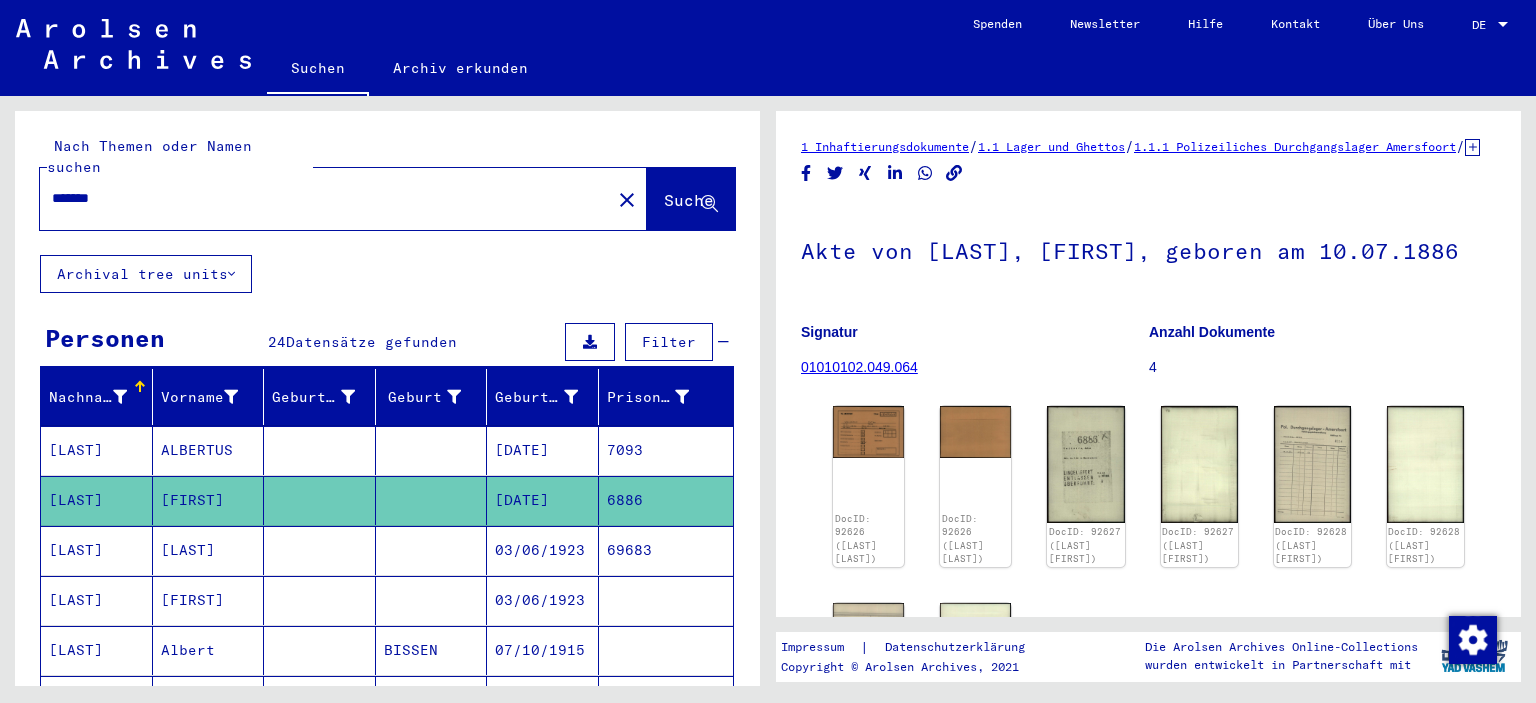 click on "Suche" 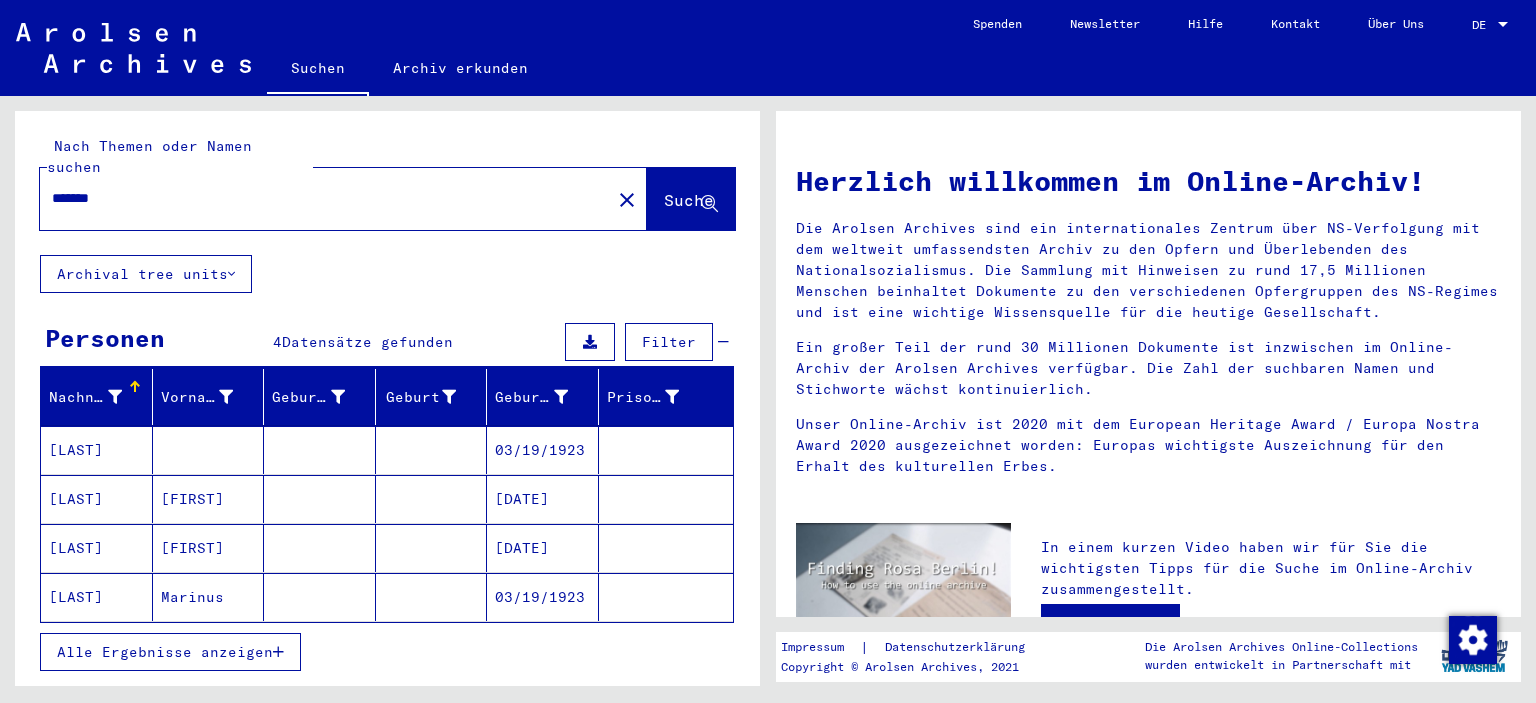 click on "[LAST]" at bounding box center [97, 499] 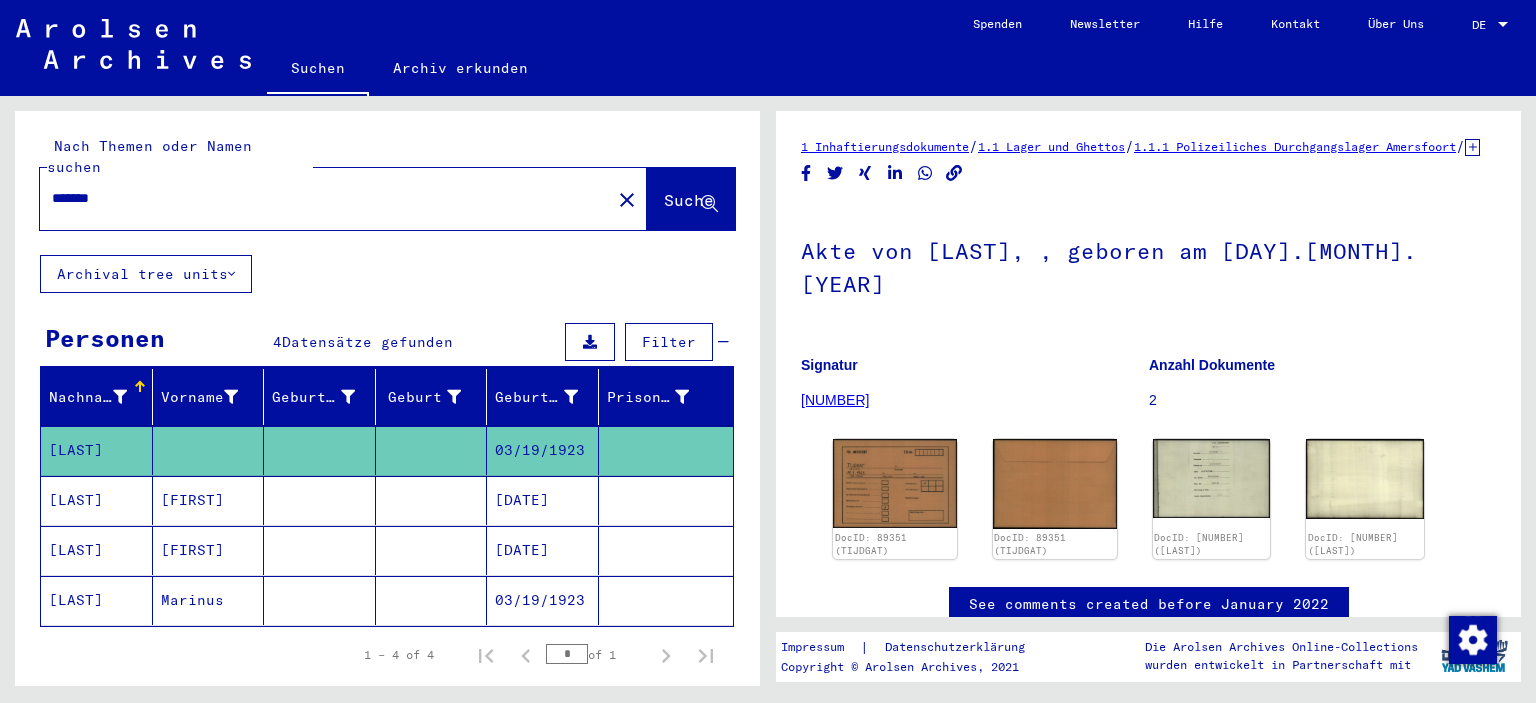 scroll, scrollTop: 0, scrollLeft: 0, axis: both 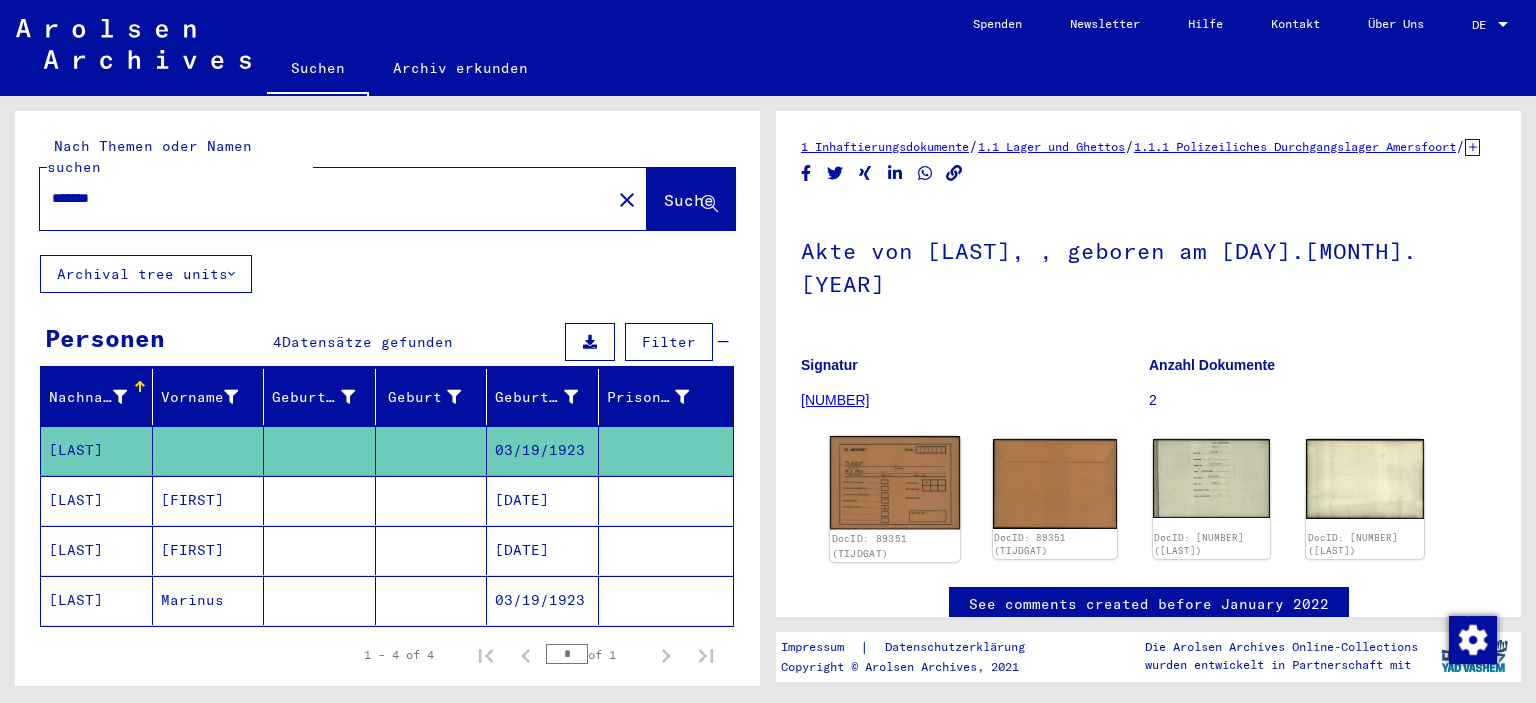 click 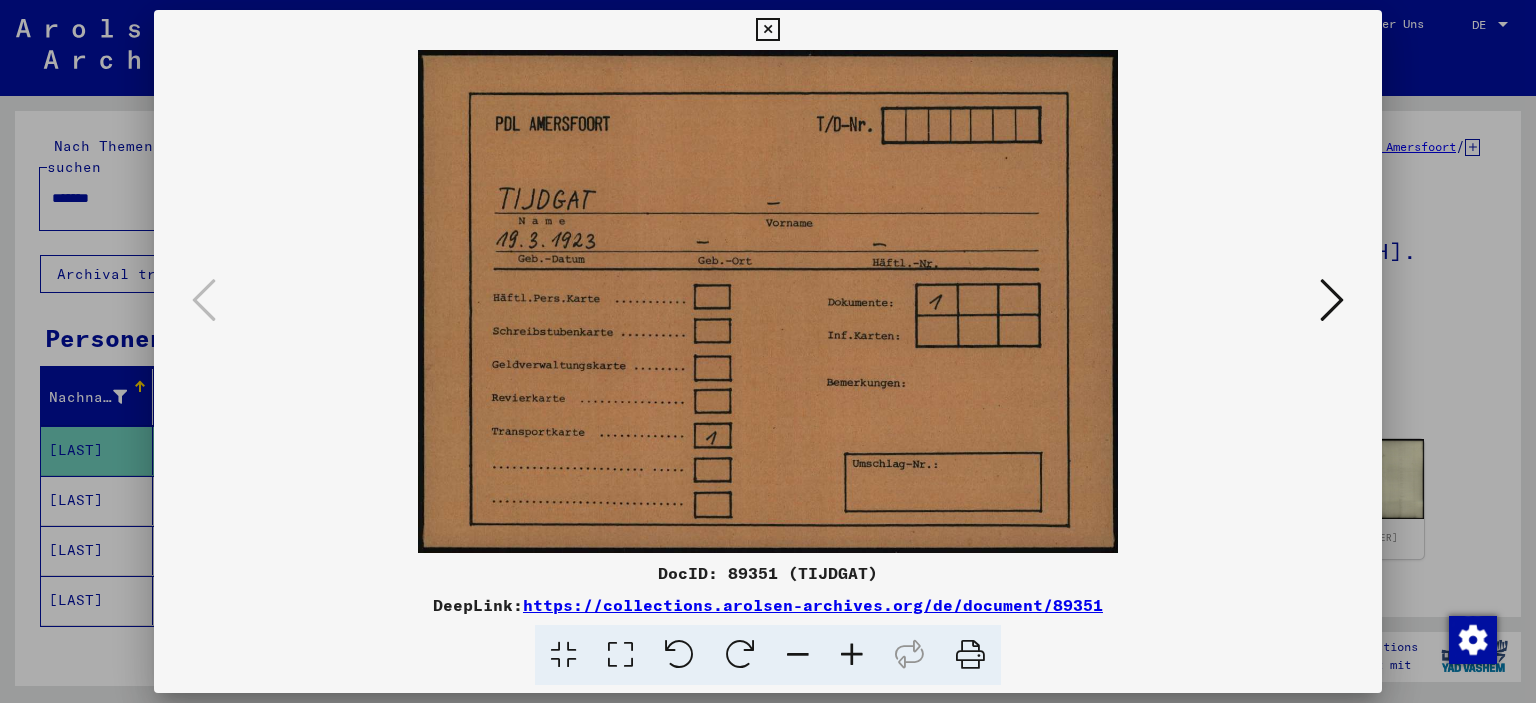 click at bounding box center [1332, 300] 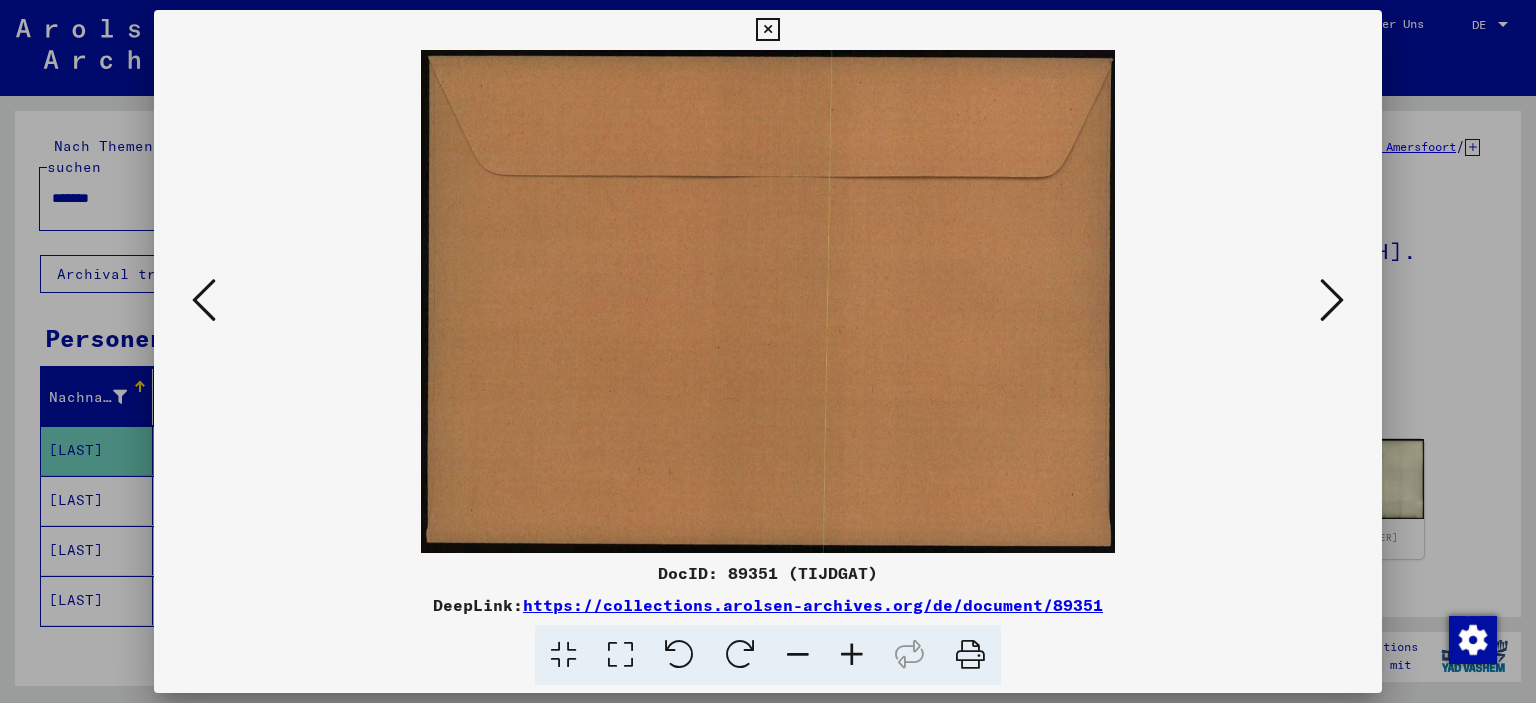 click at bounding box center (1332, 300) 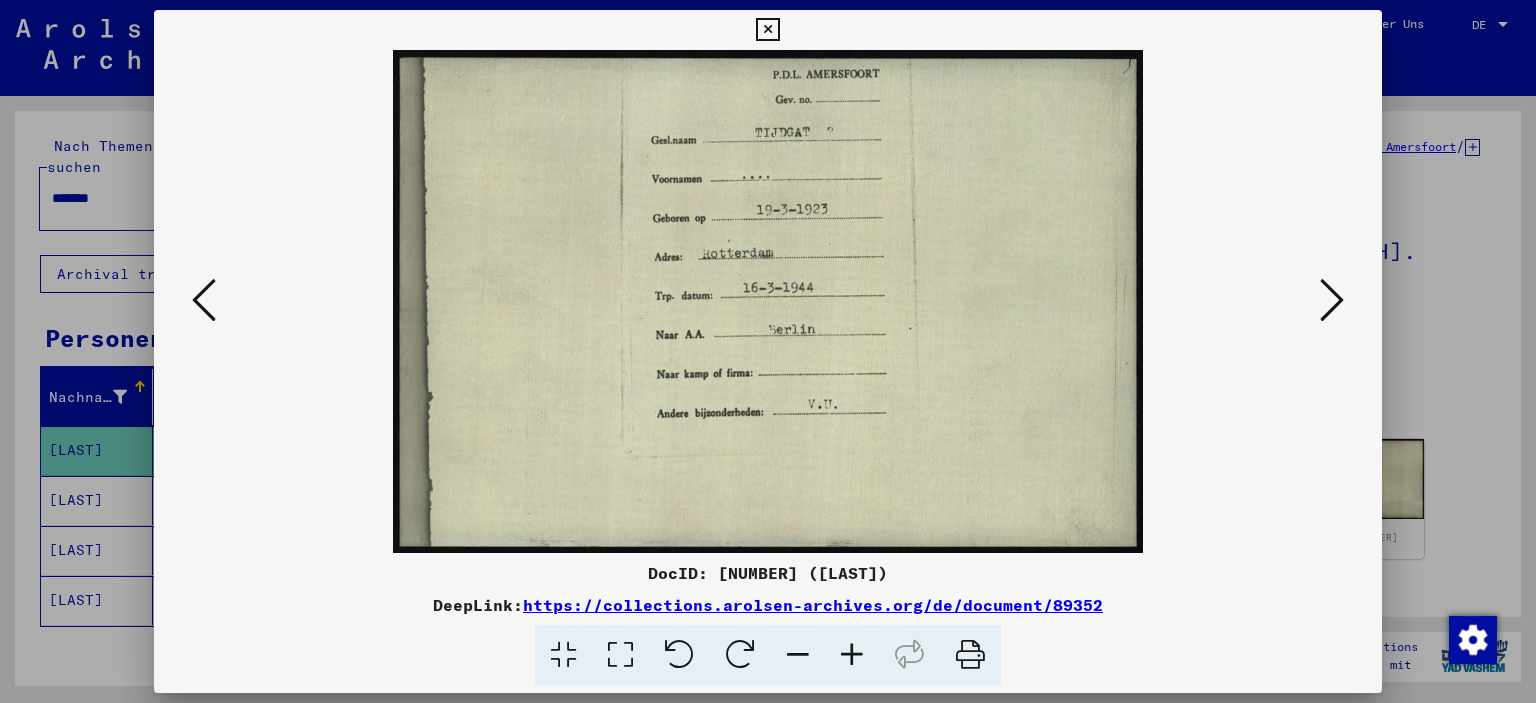 click at bounding box center [1332, 300] 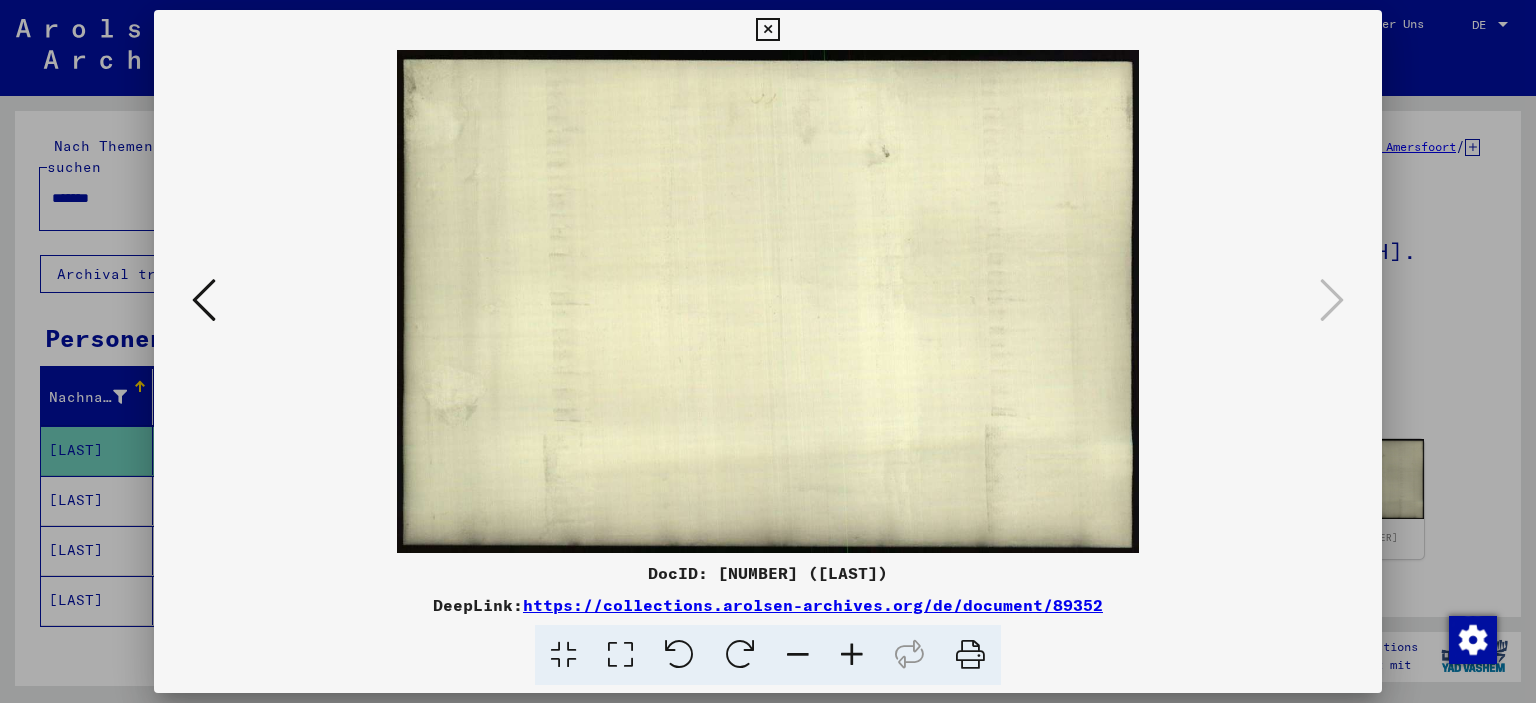 click at bounding box center (767, 30) 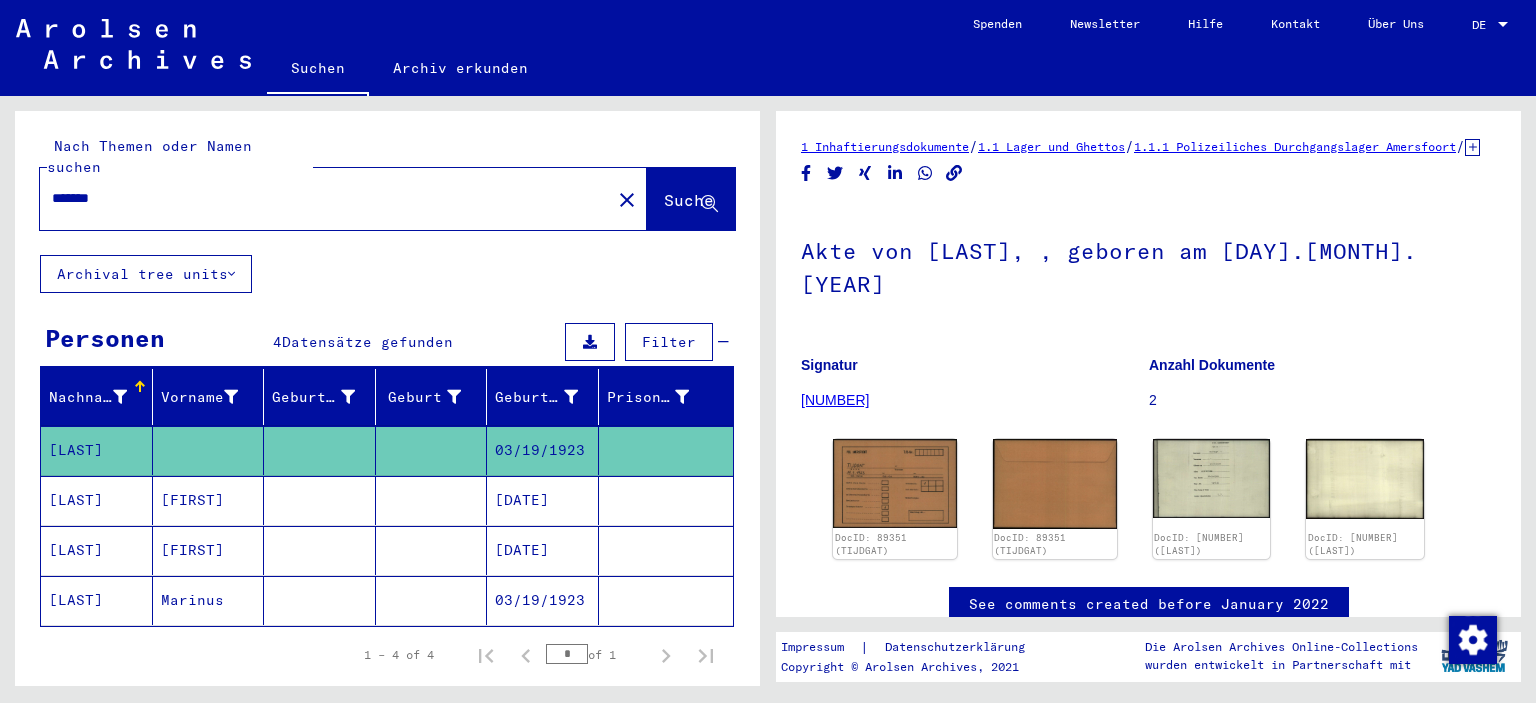 click on "[DATE]" at bounding box center [543, 550] 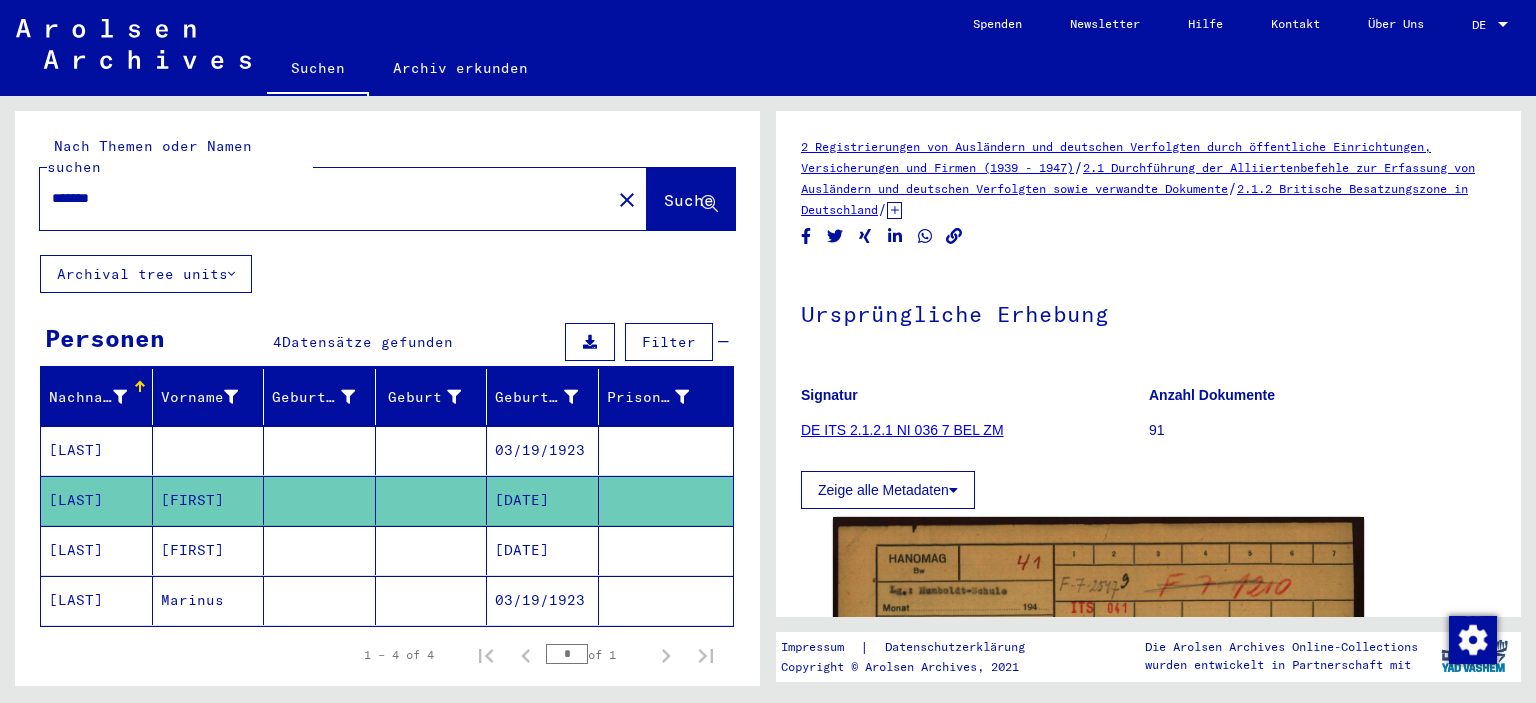scroll, scrollTop: 0, scrollLeft: 0, axis: both 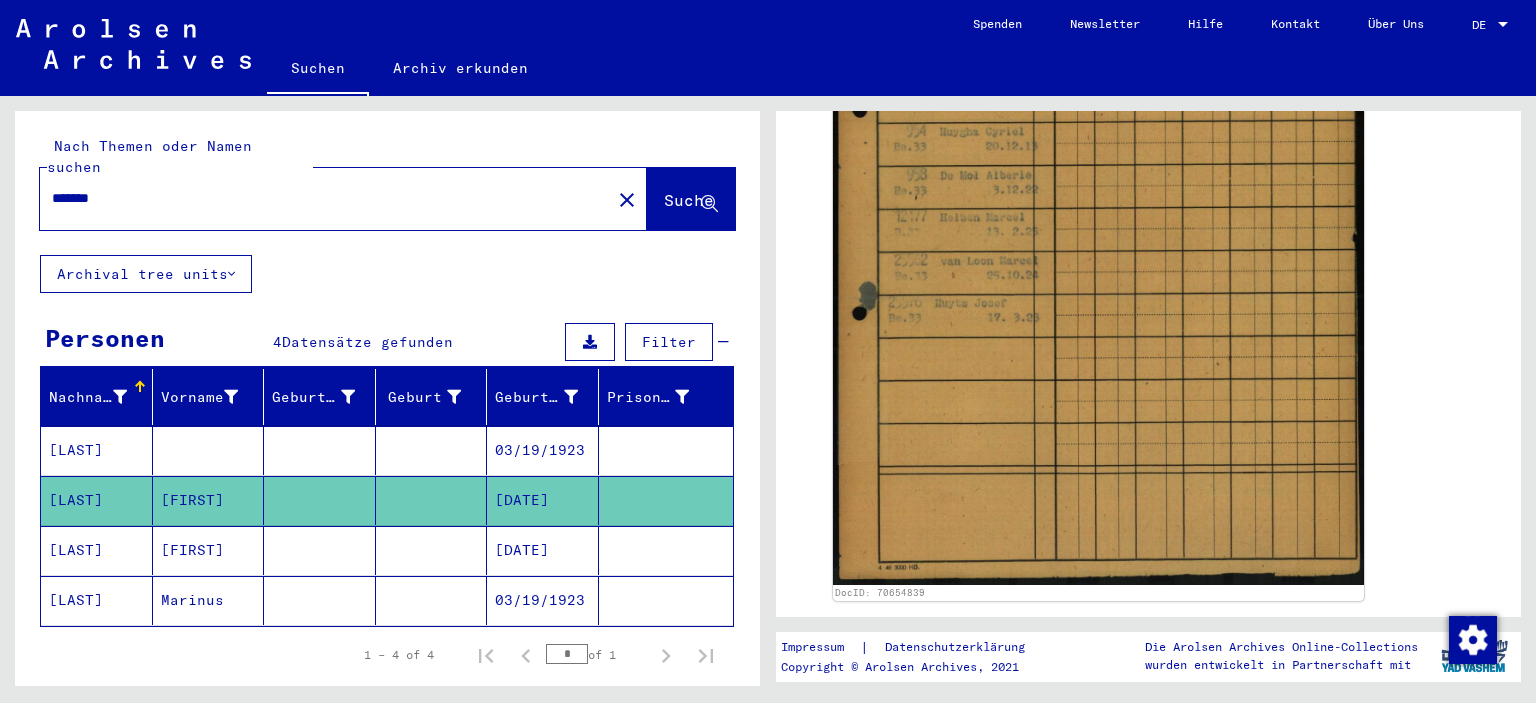 click on "*******" at bounding box center (325, 198) 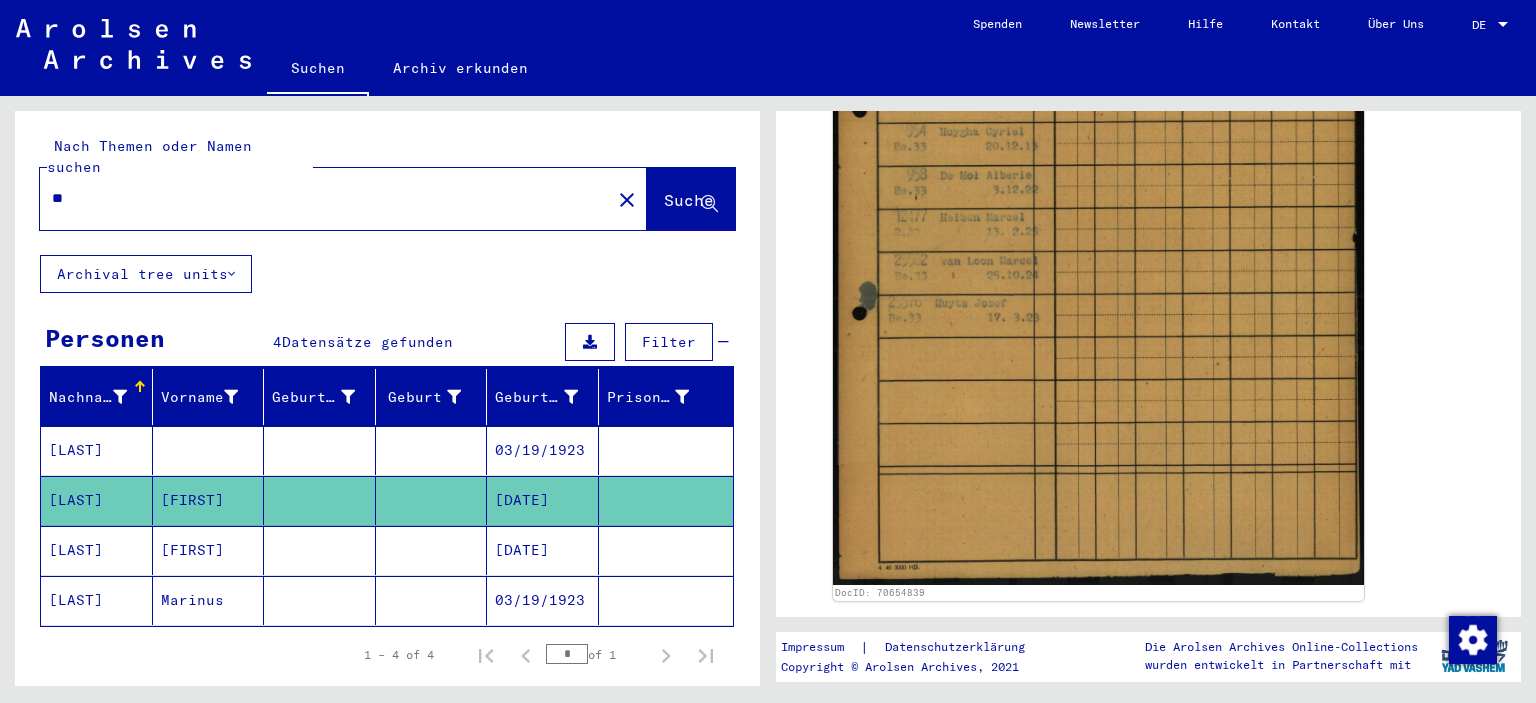 type on "*" 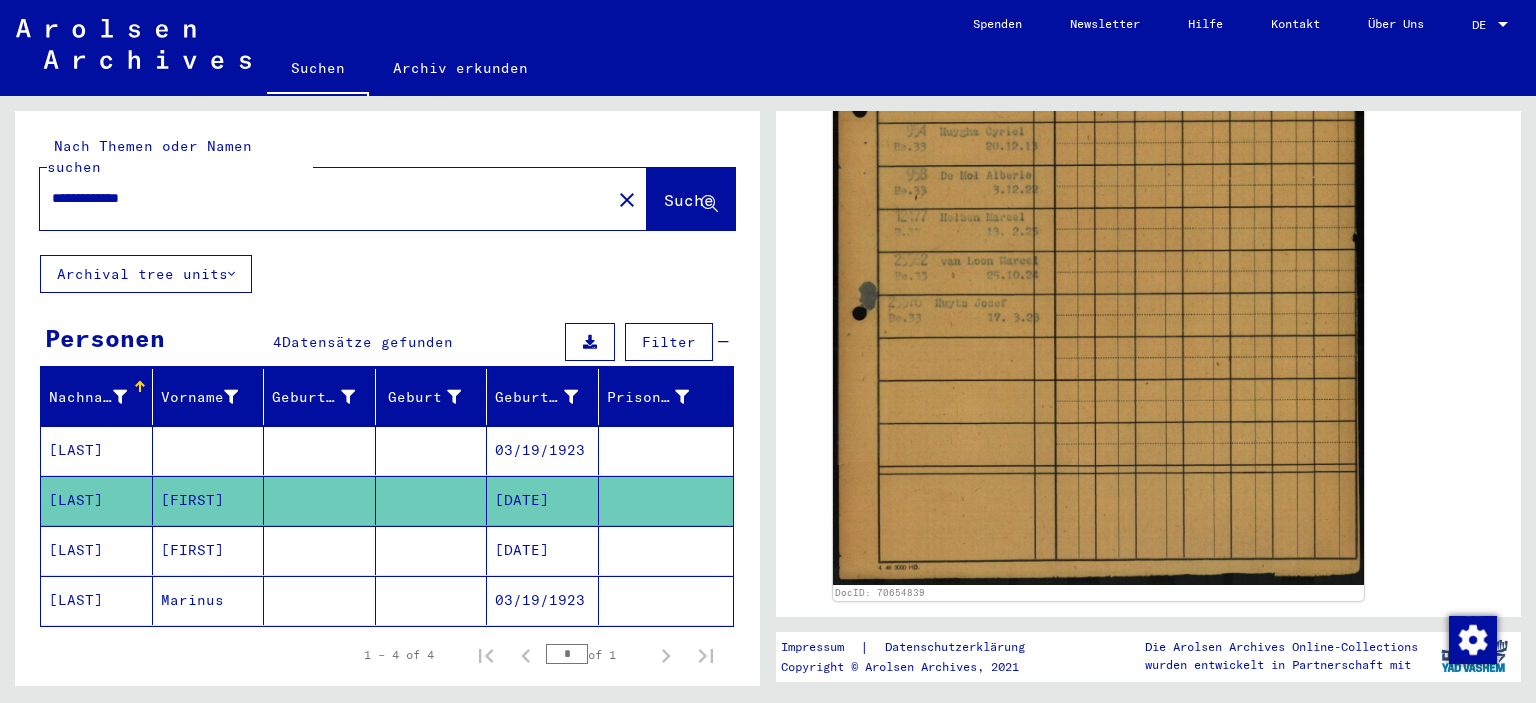 type on "**********" 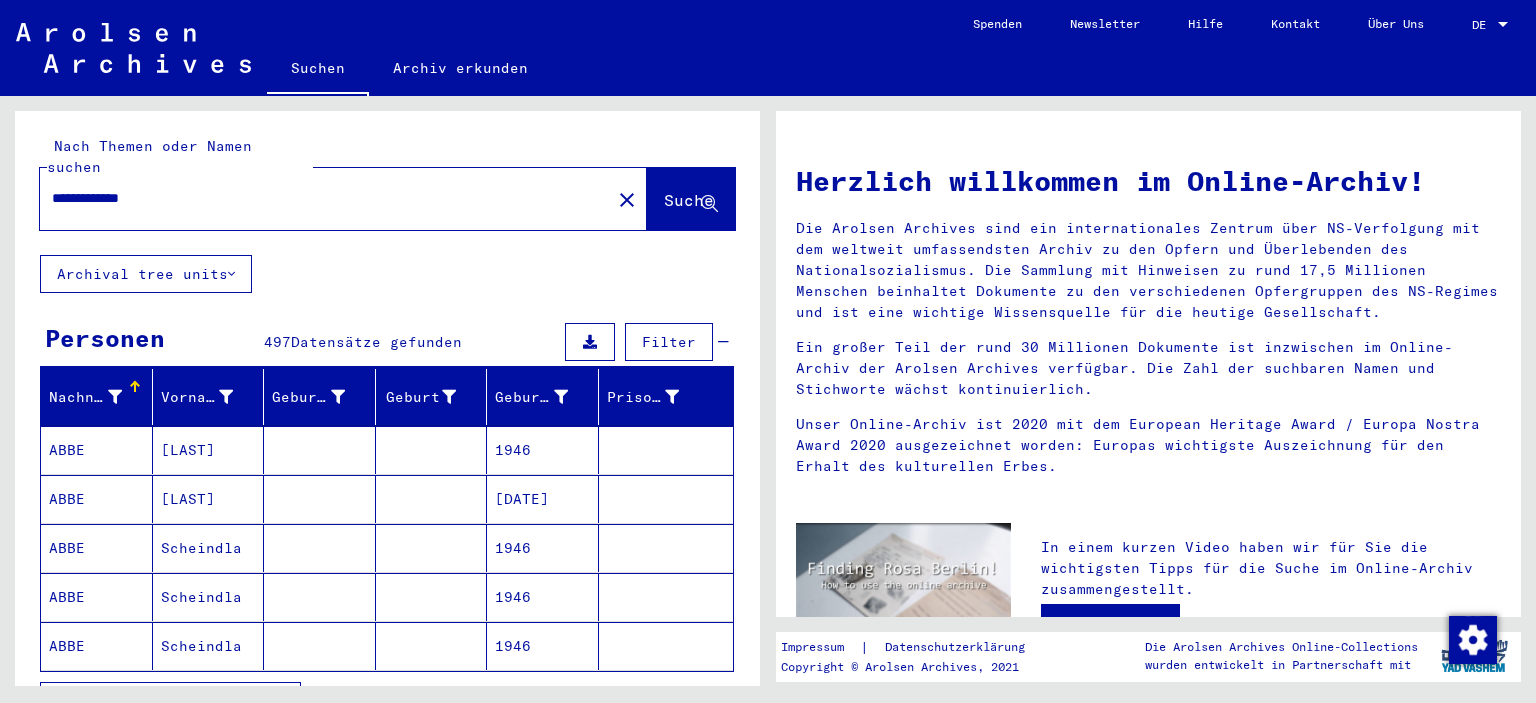 scroll, scrollTop: 100, scrollLeft: 0, axis: vertical 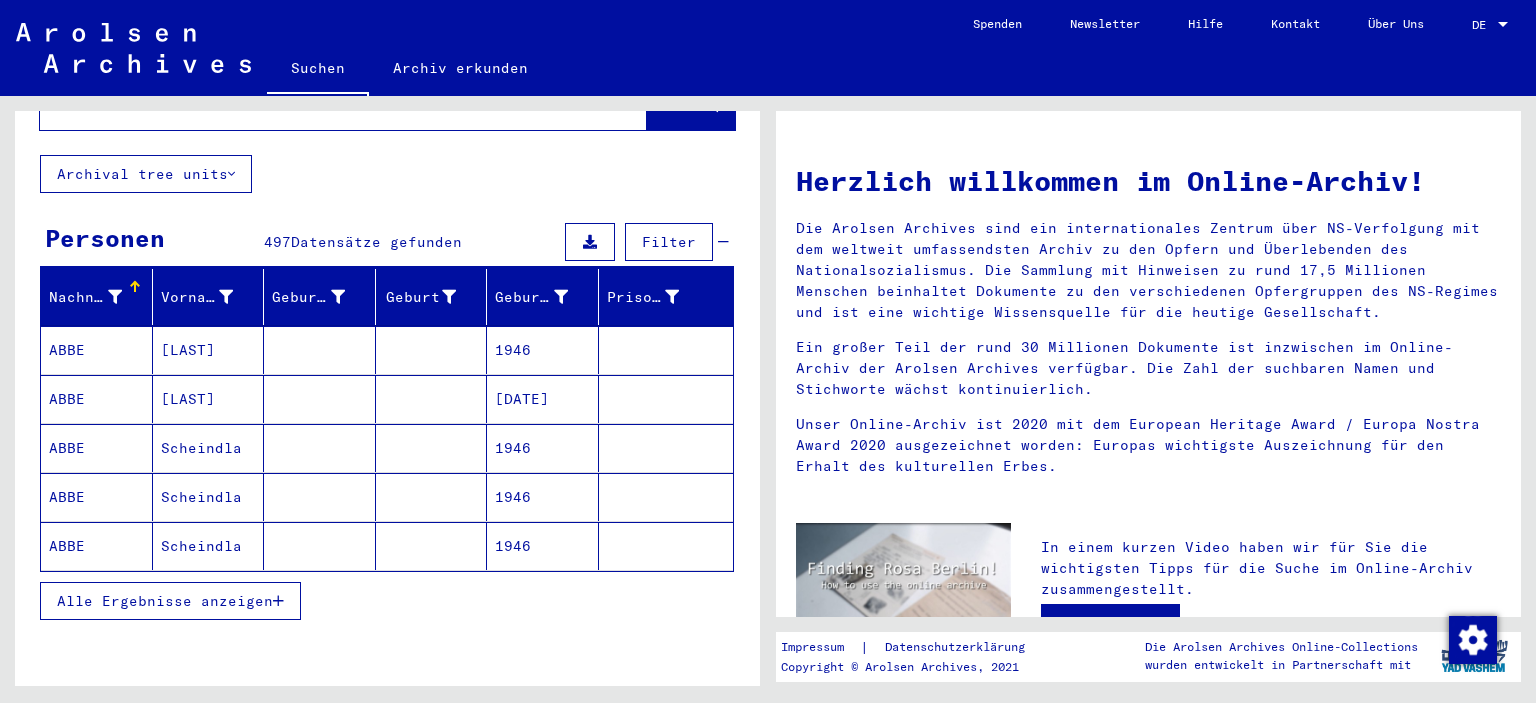 click on "Alle Ergebnisse anzeigen" at bounding box center (165, 601) 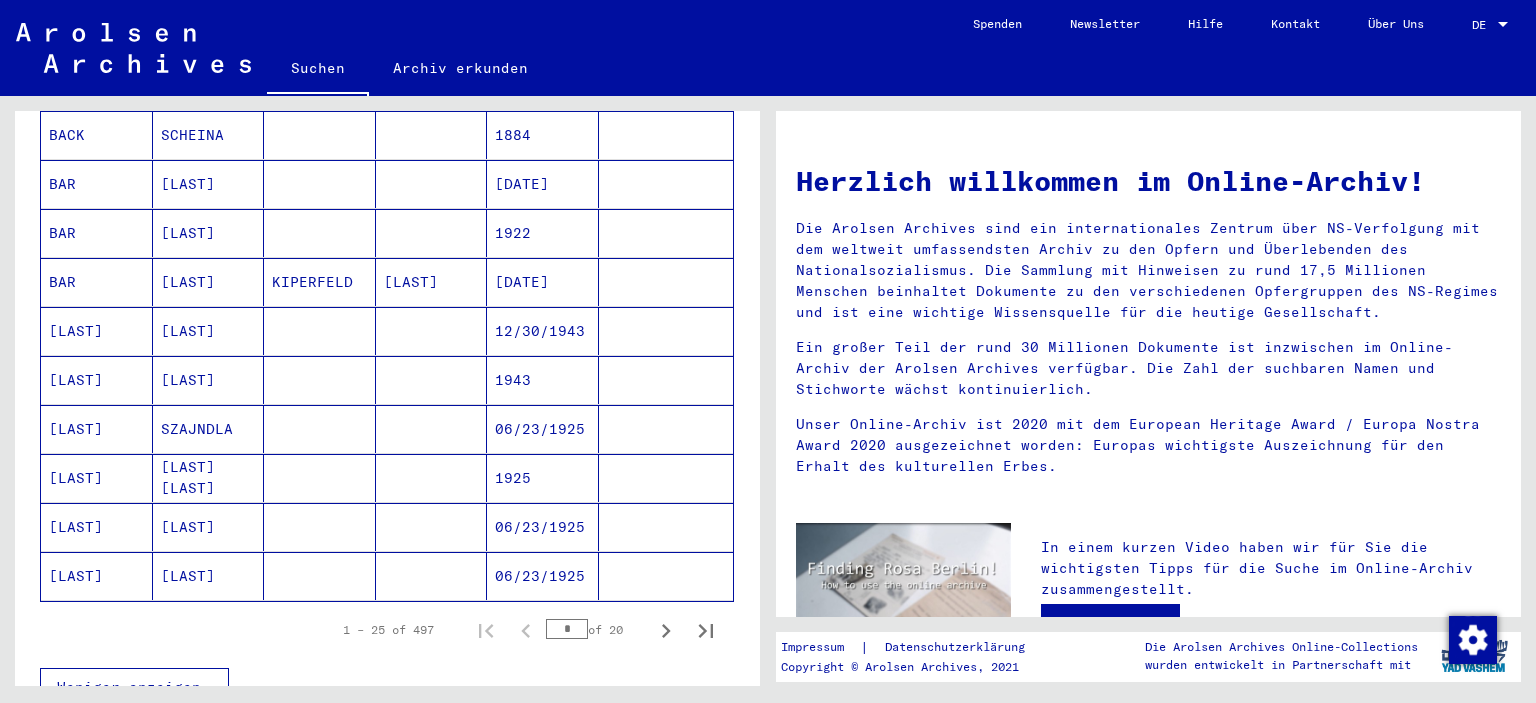 scroll, scrollTop: 1100, scrollLeft: 0, axis: vertical 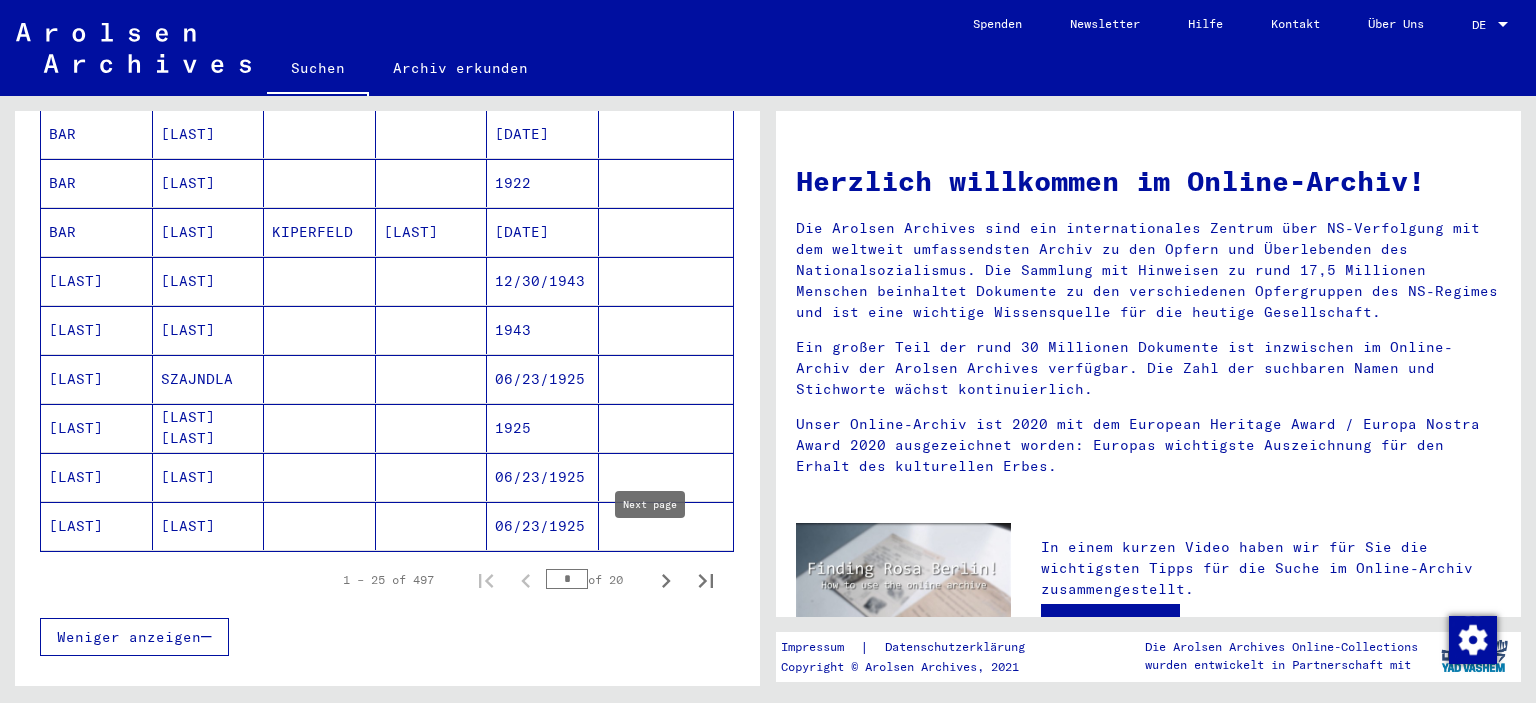 click 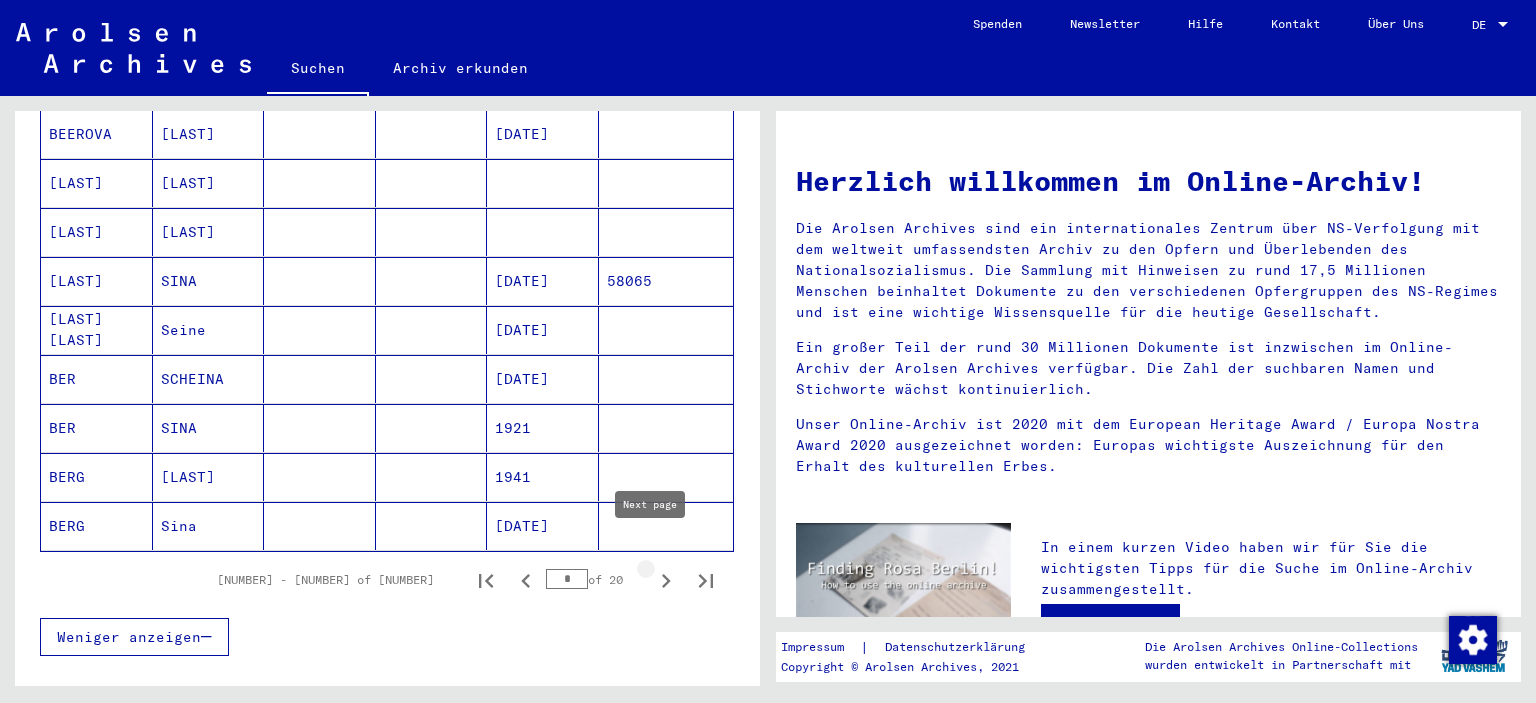 type on "*" 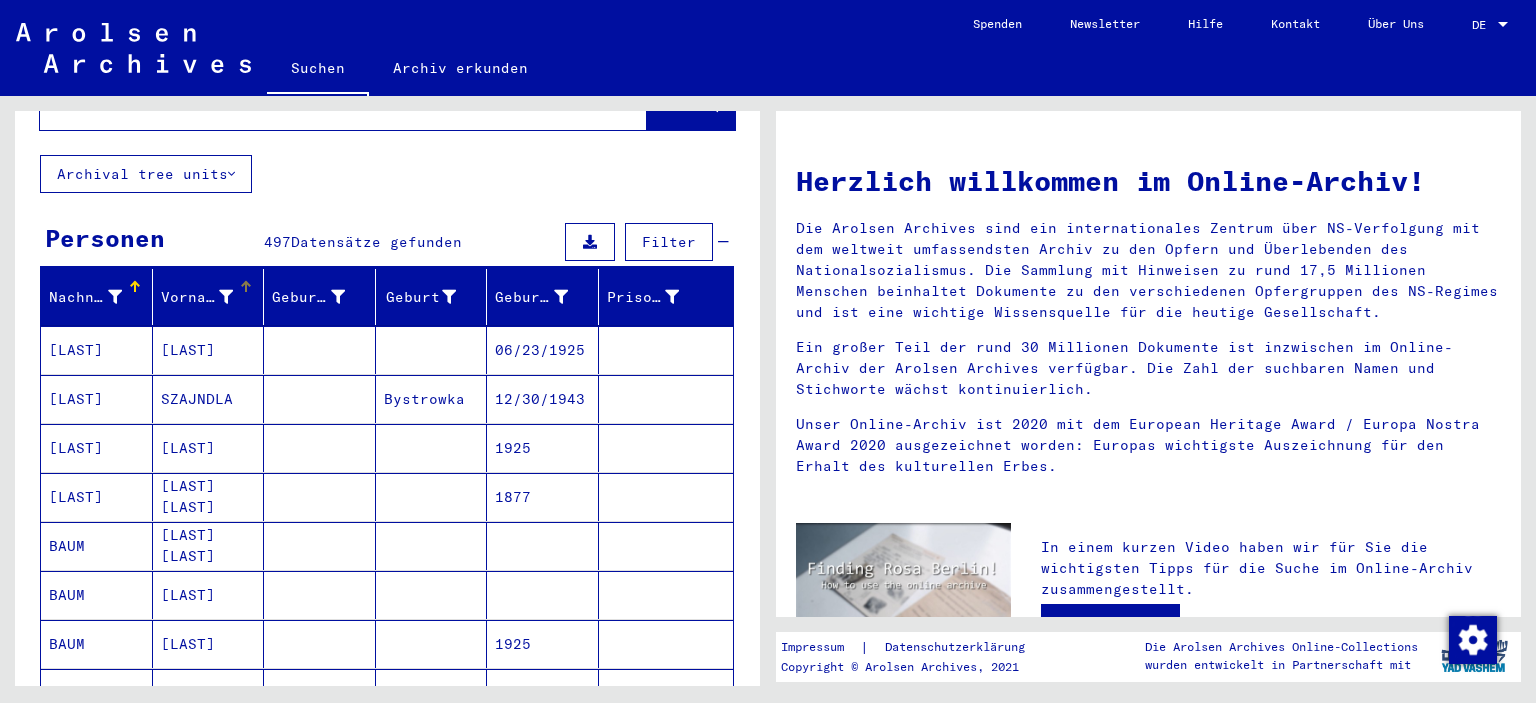 scroll, scrollTop: 0, scrollLeft: 0, axis: both 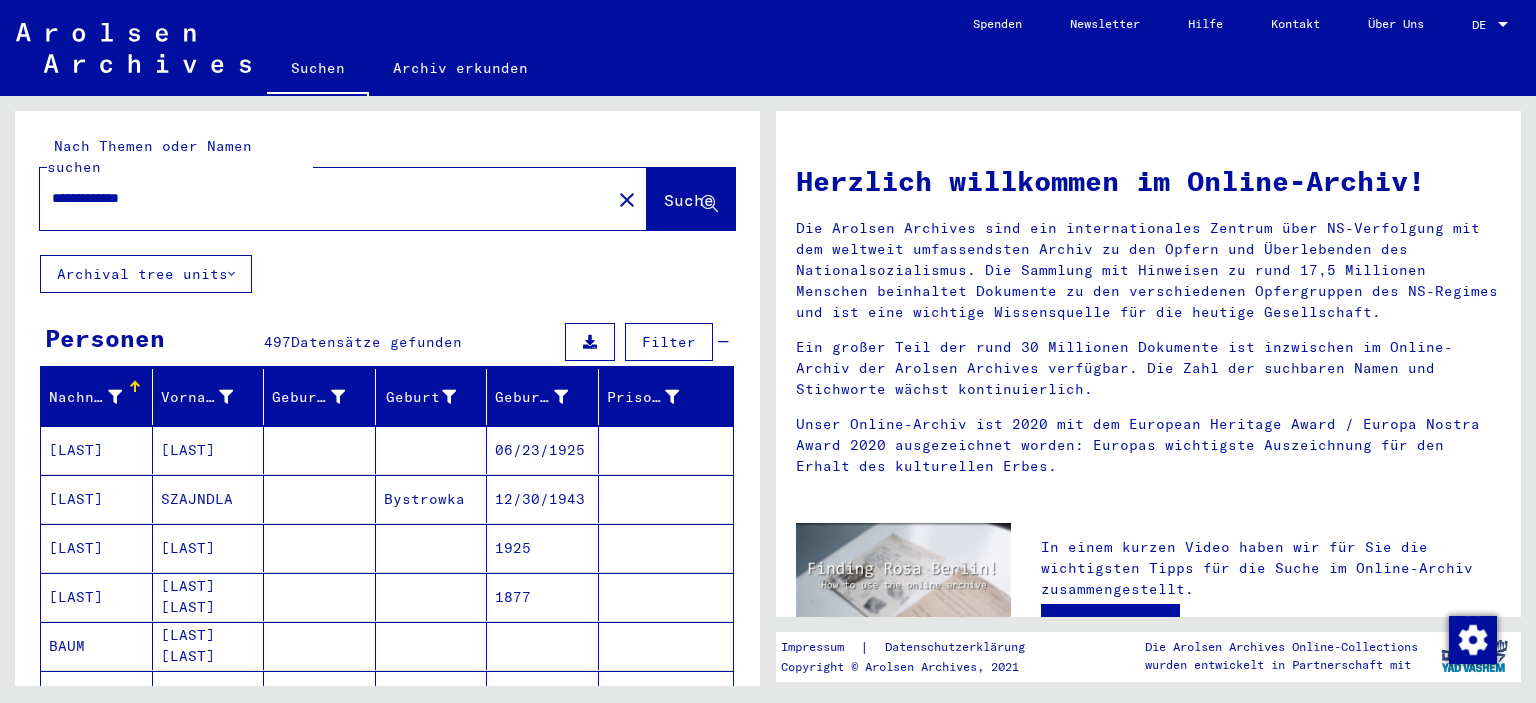 click on "**********" at bounding box center [319, 198] 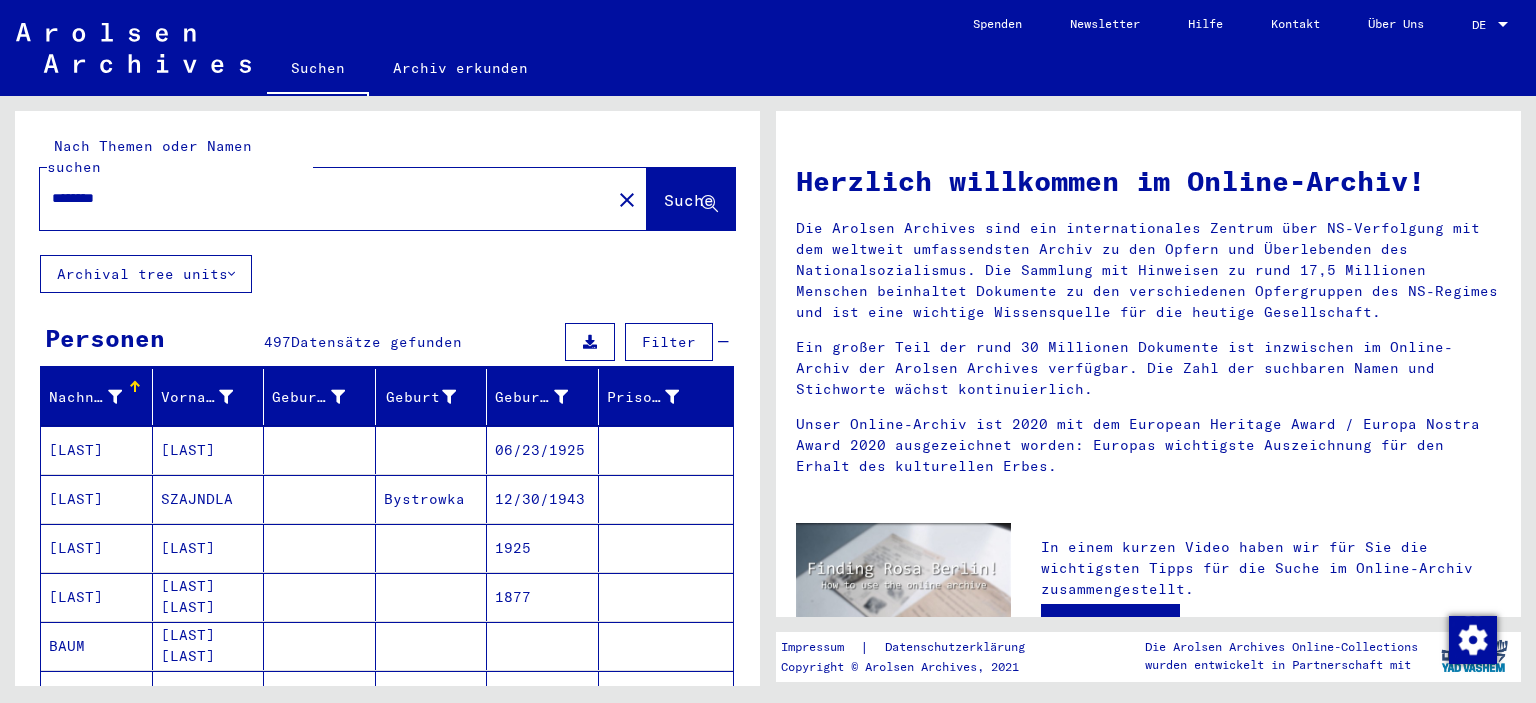 type on "********" 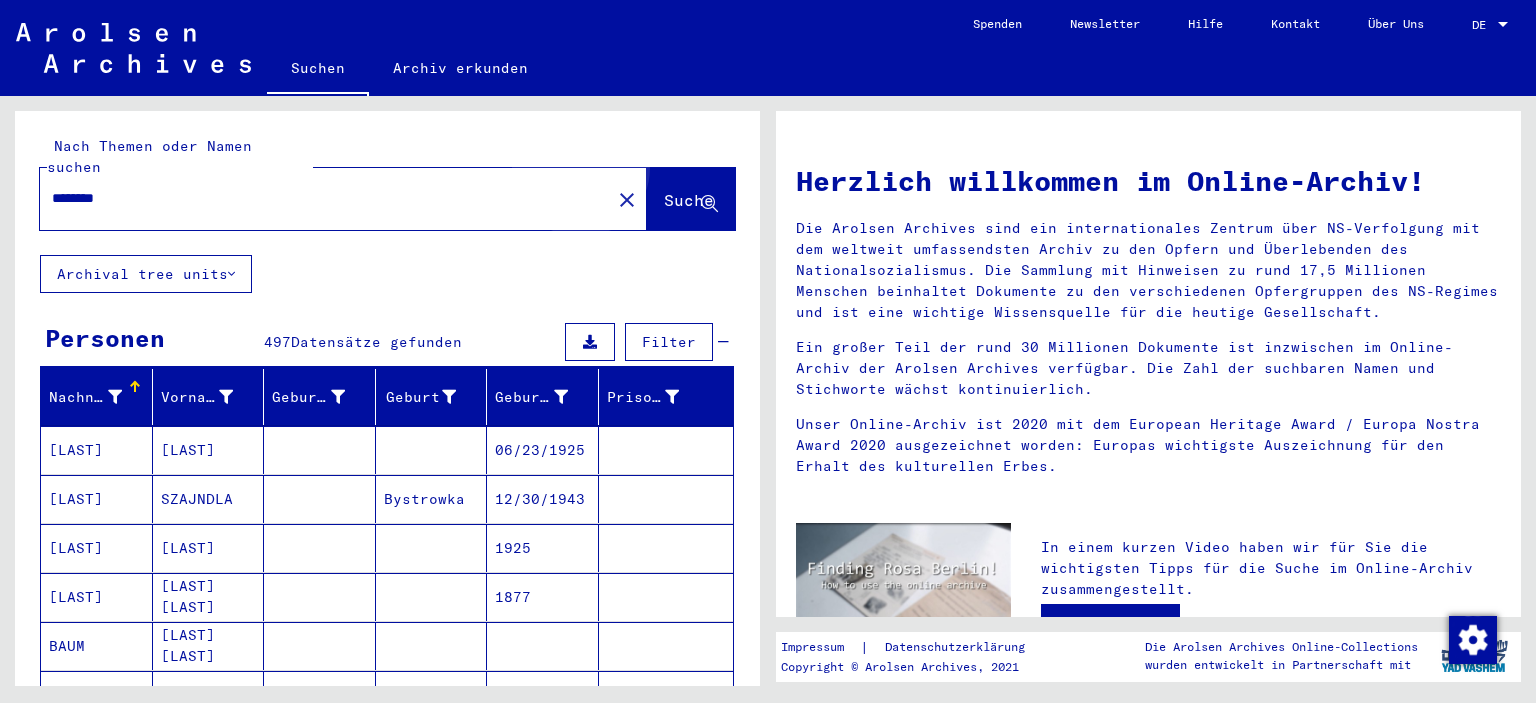 click on "Suche" 